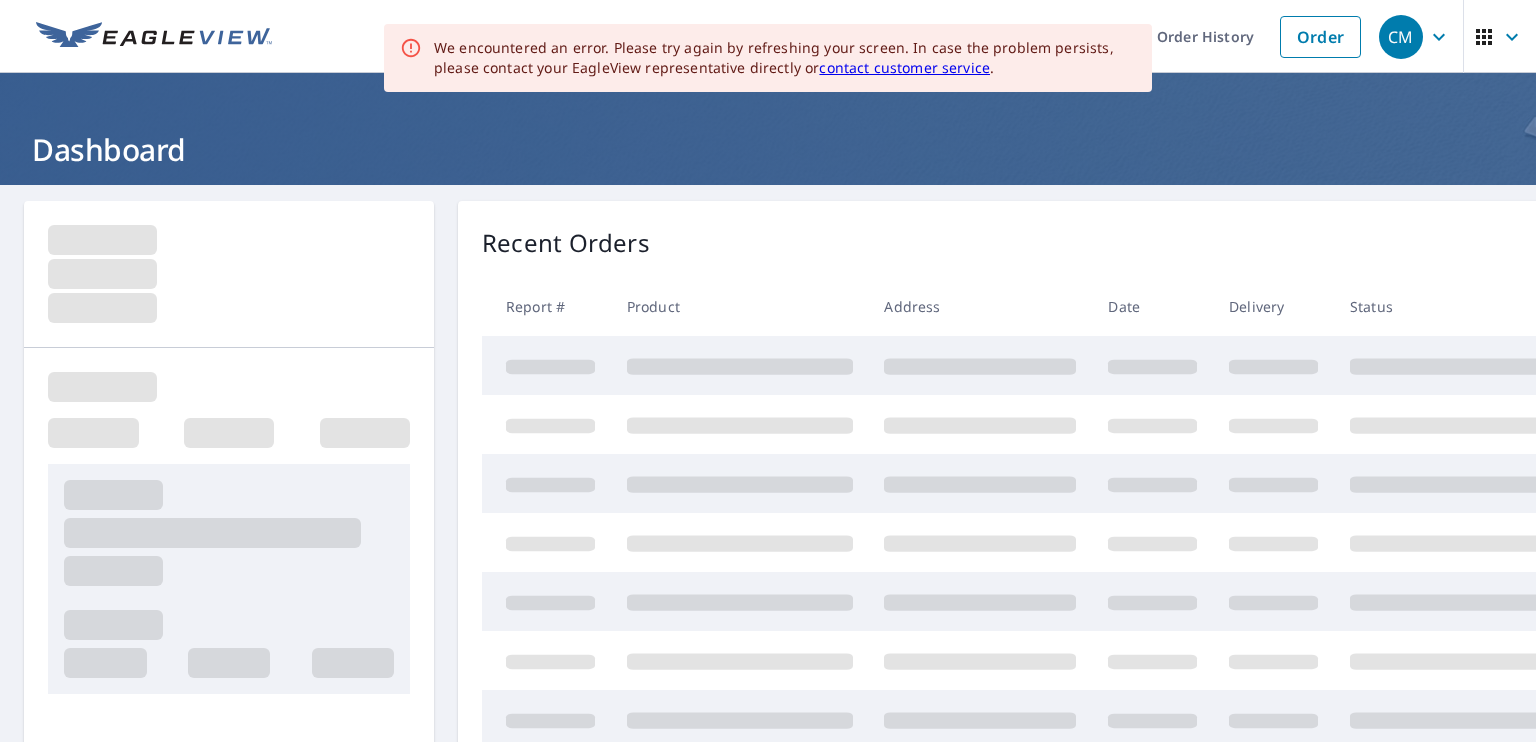 scroll, scrollTop: 0, scrollLeft: 0, axis: both 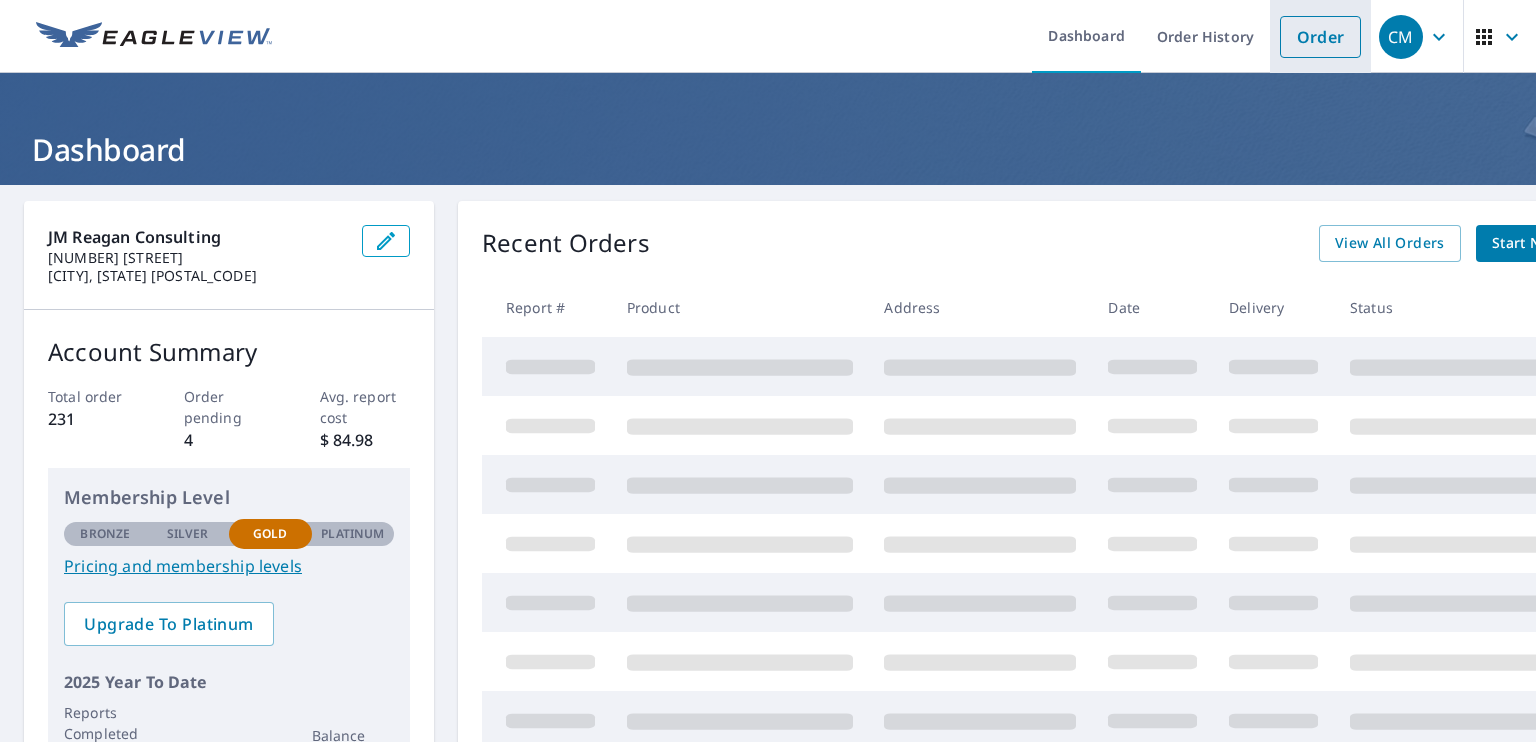 click on "Order" at bounding box center [1320, 37] 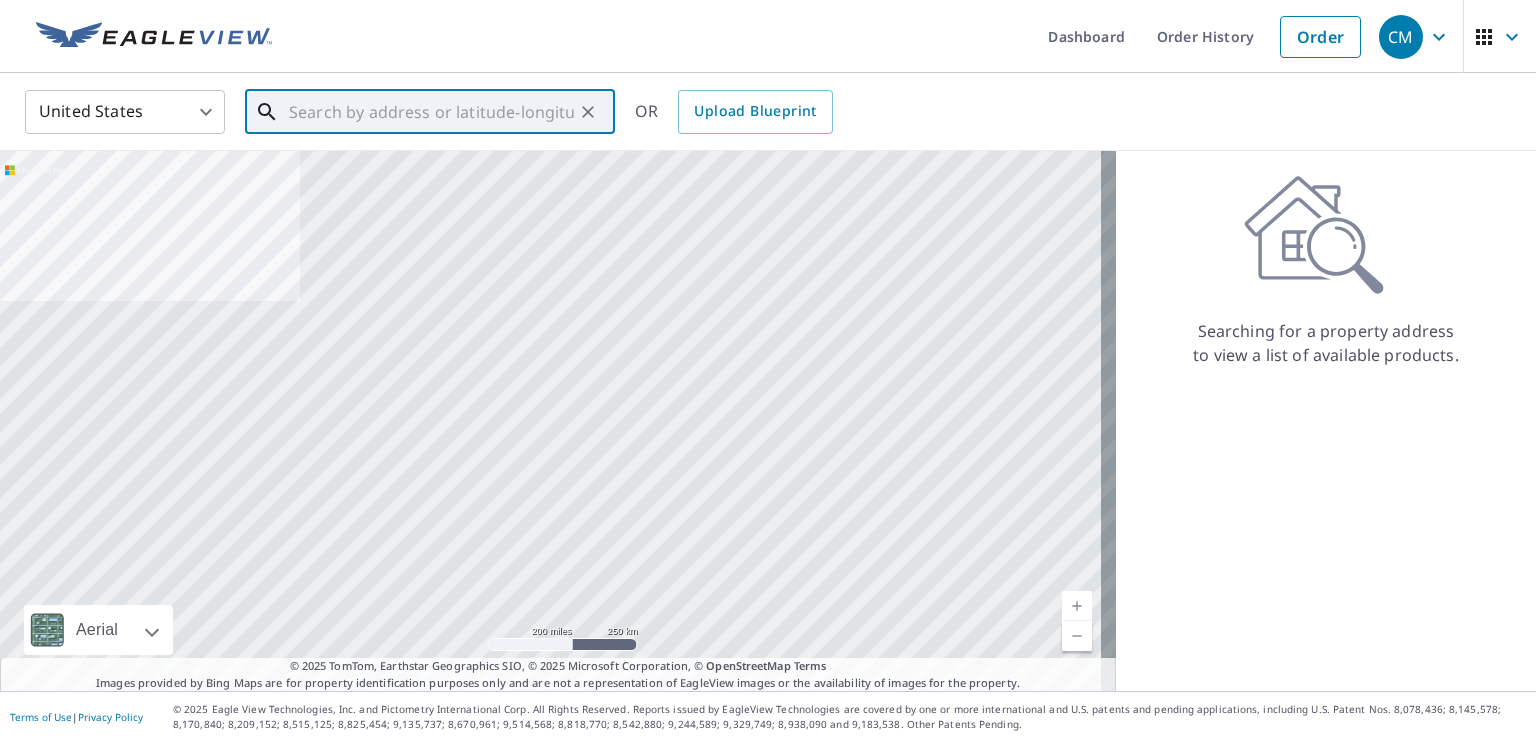 click at bounding box center (431, 112) 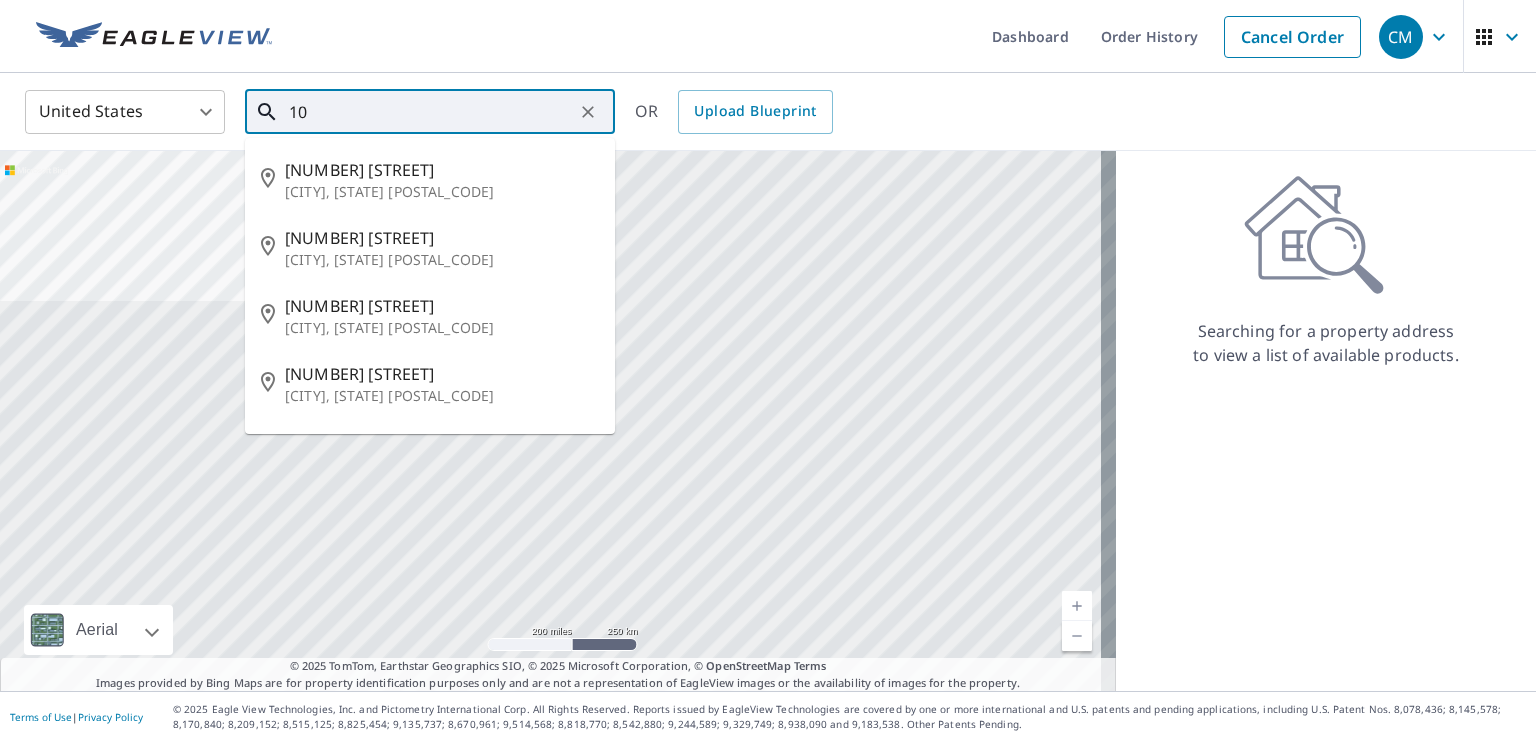 type on "1" 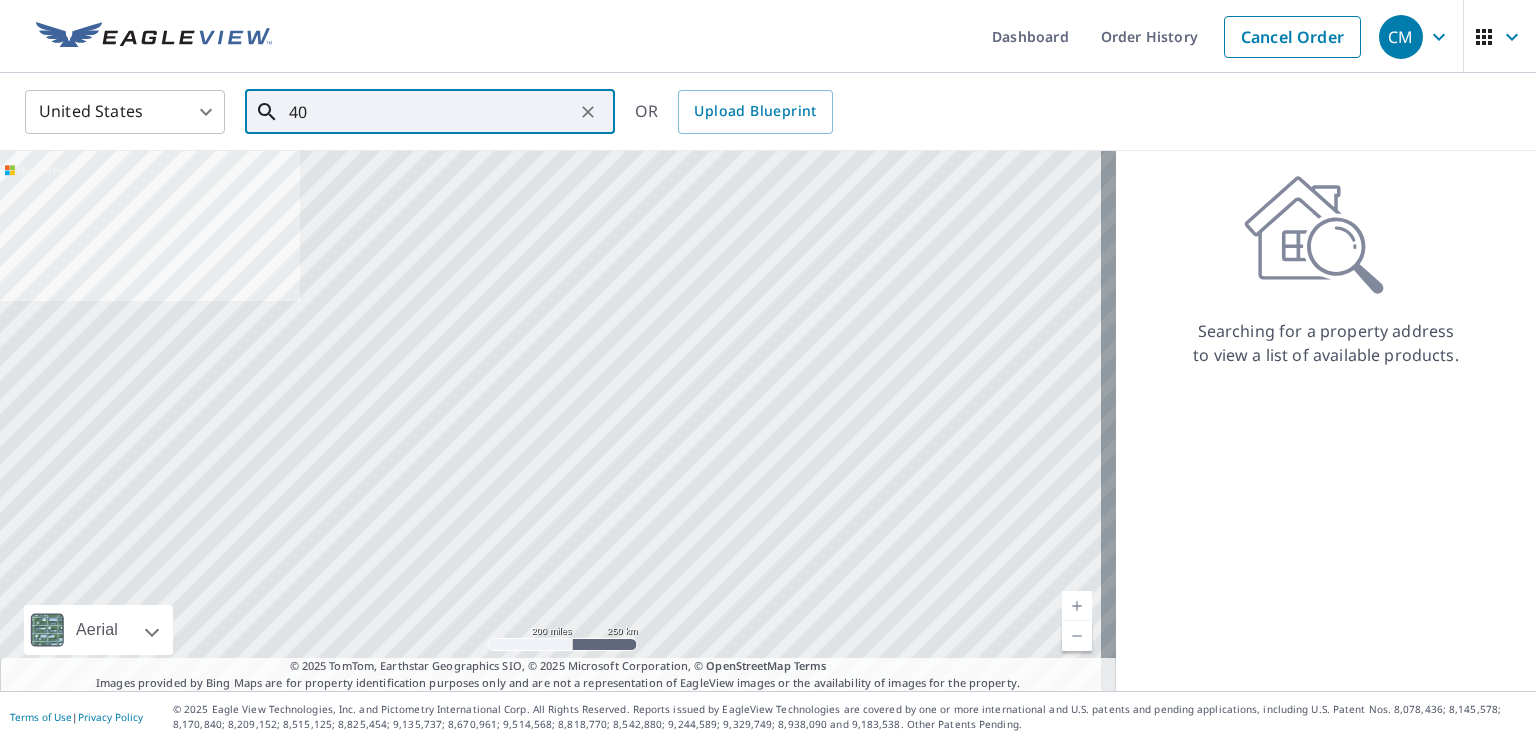 type on "4" 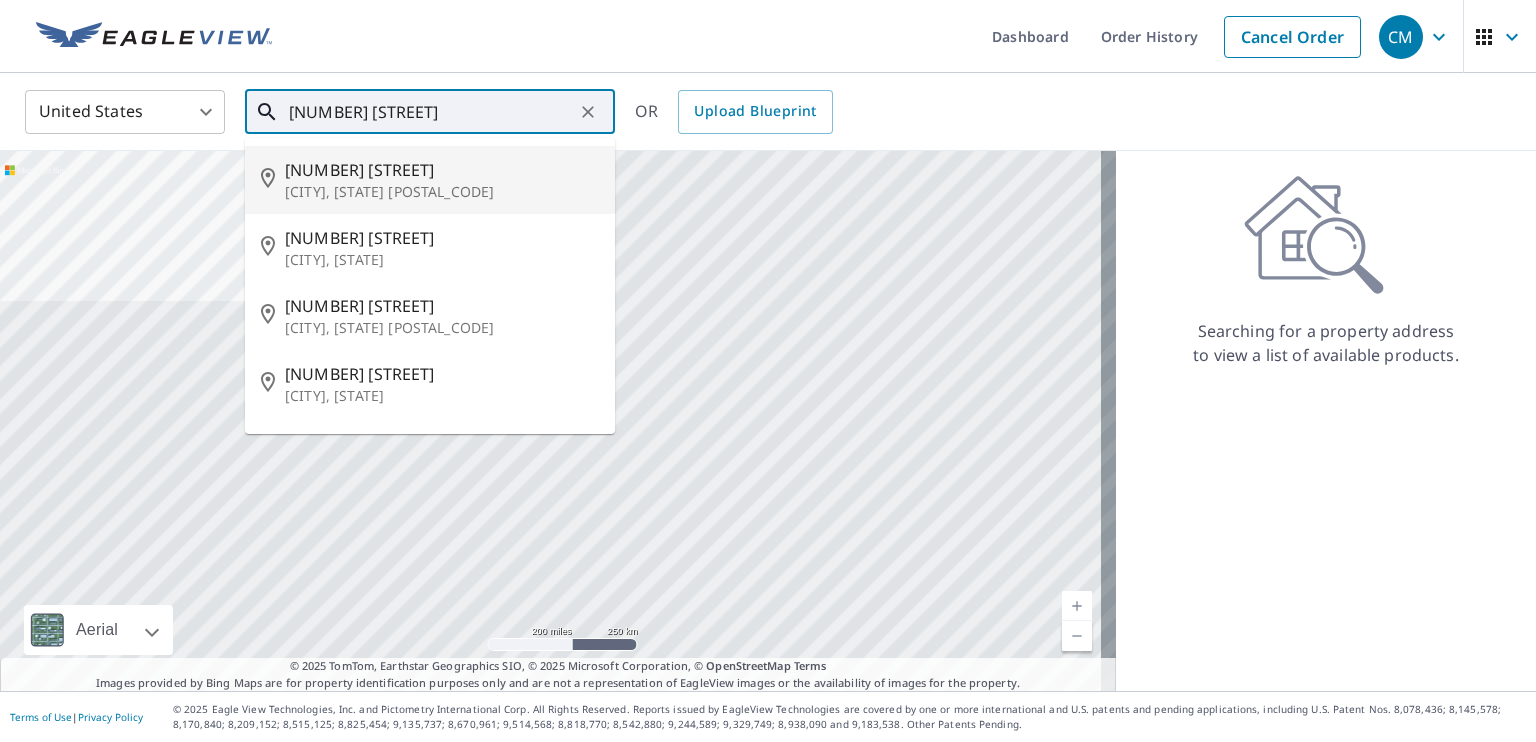 click on "[NUMBER] [STREET]" at bounding box center [442, 170] 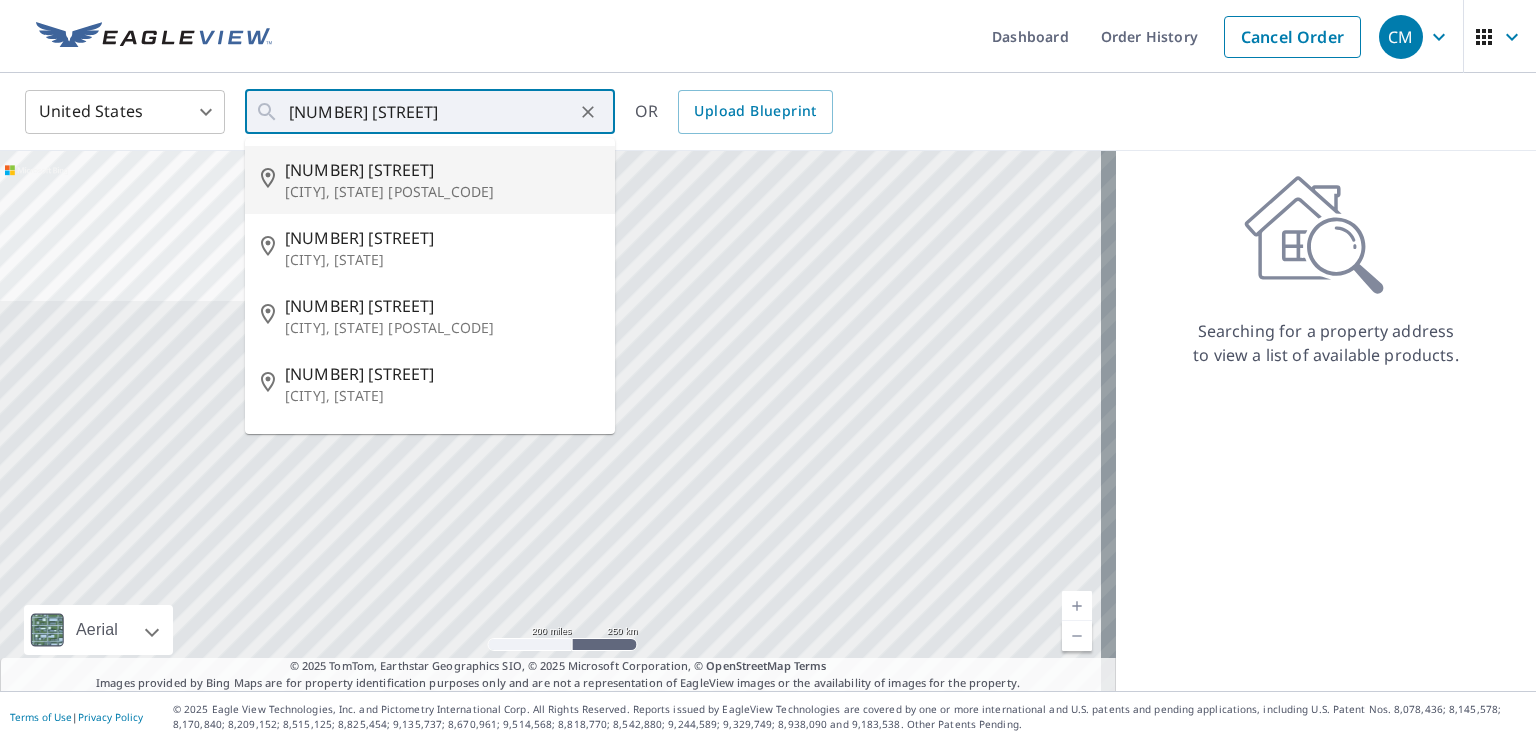 type on "[NUMBER] [STREET], [CITY], [STATE] [POSTAL_CODE]" 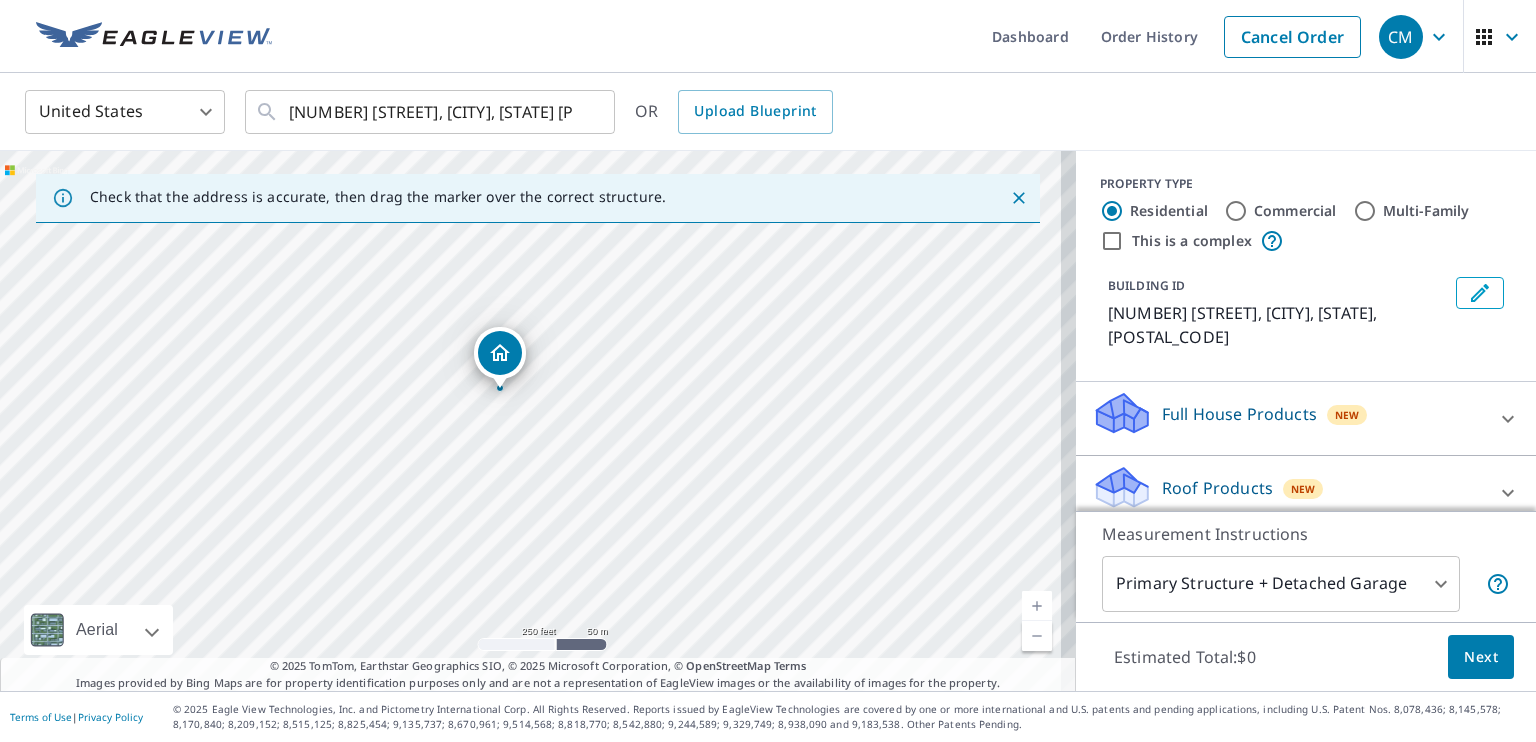drag, startPoint x: 543, startPoint y: 379, endPoint x: 512, endPoint y: 350, distance: 42.44997 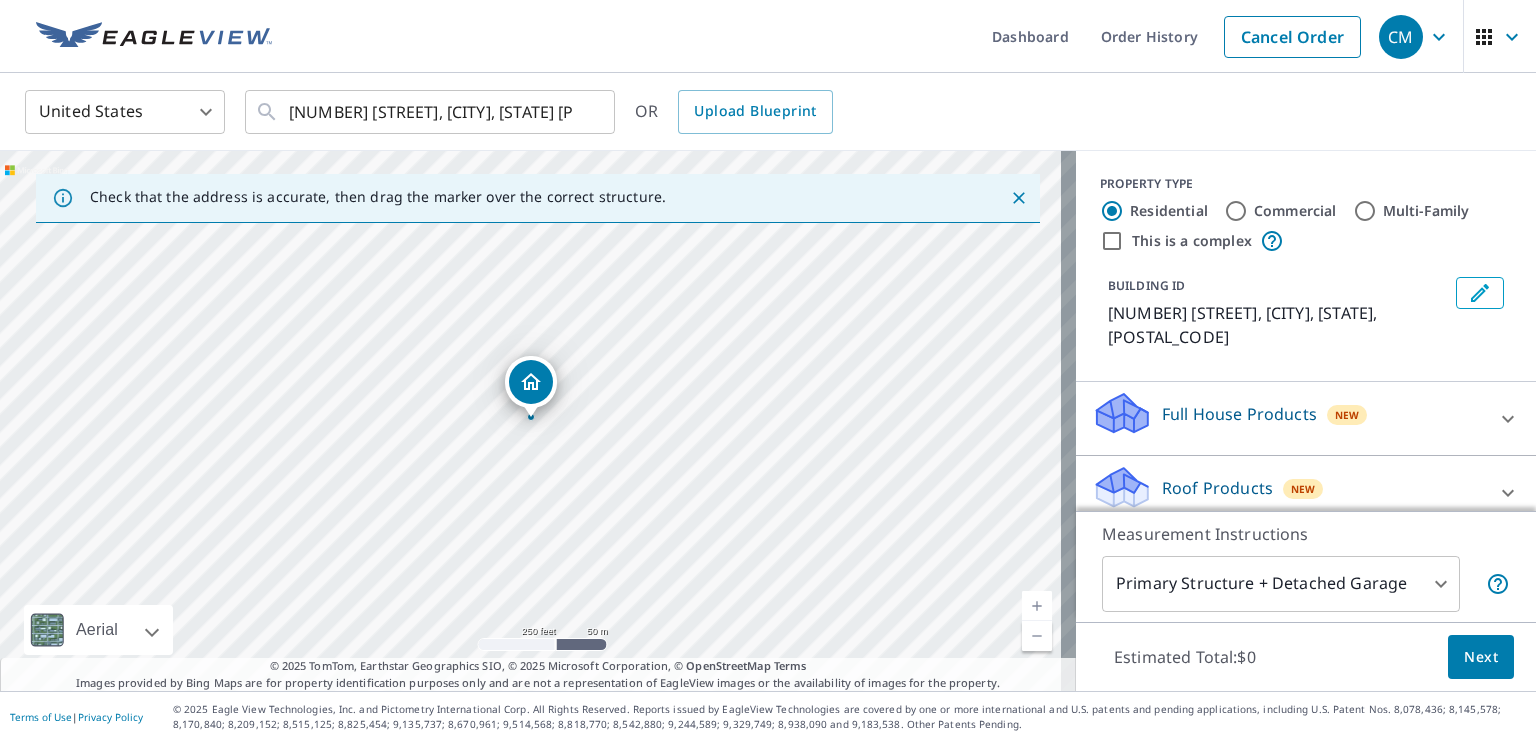 click on "[NUMBER] [STREET] [CITY], [STATE] [POSTAL_CODE]" at bounding box center [538, 421] 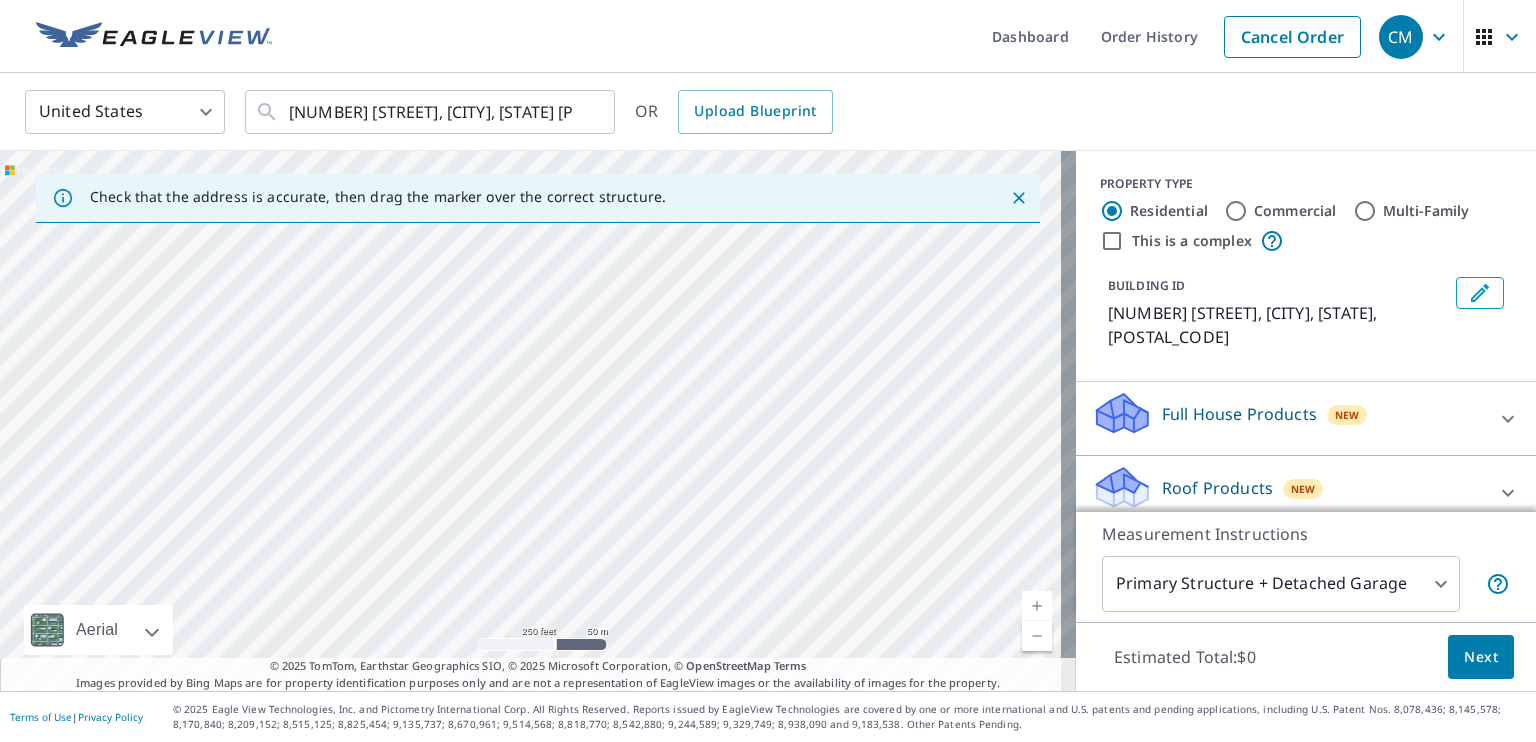 click on "[NUMBER] [STREET] [CITY], [STATE] [POSTAL_CODE]" at bounding box center [538, 421] 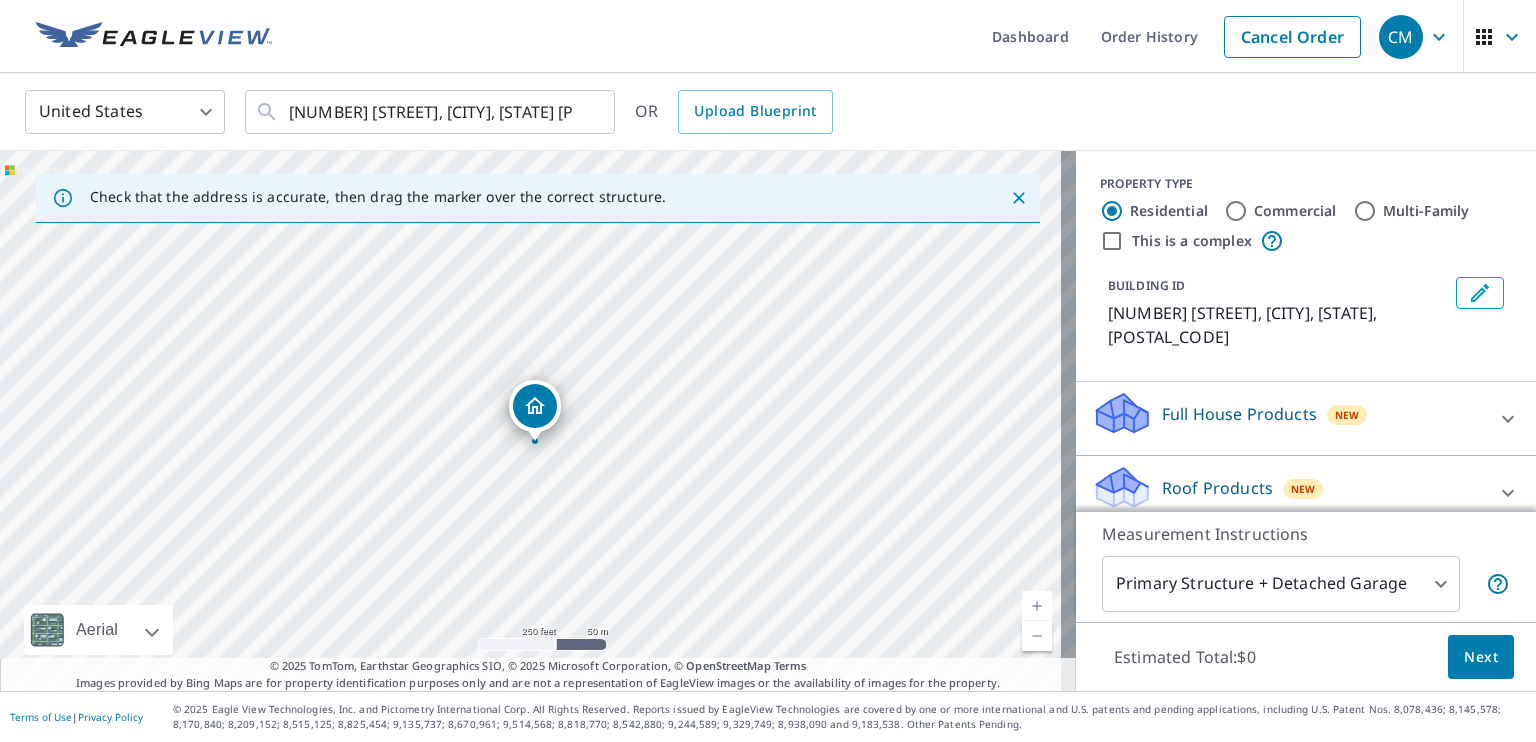 drag, startPoint x: 524, startPoint y: 381, endPoint x: 528, endPoint y: 405, distance: 24.33105 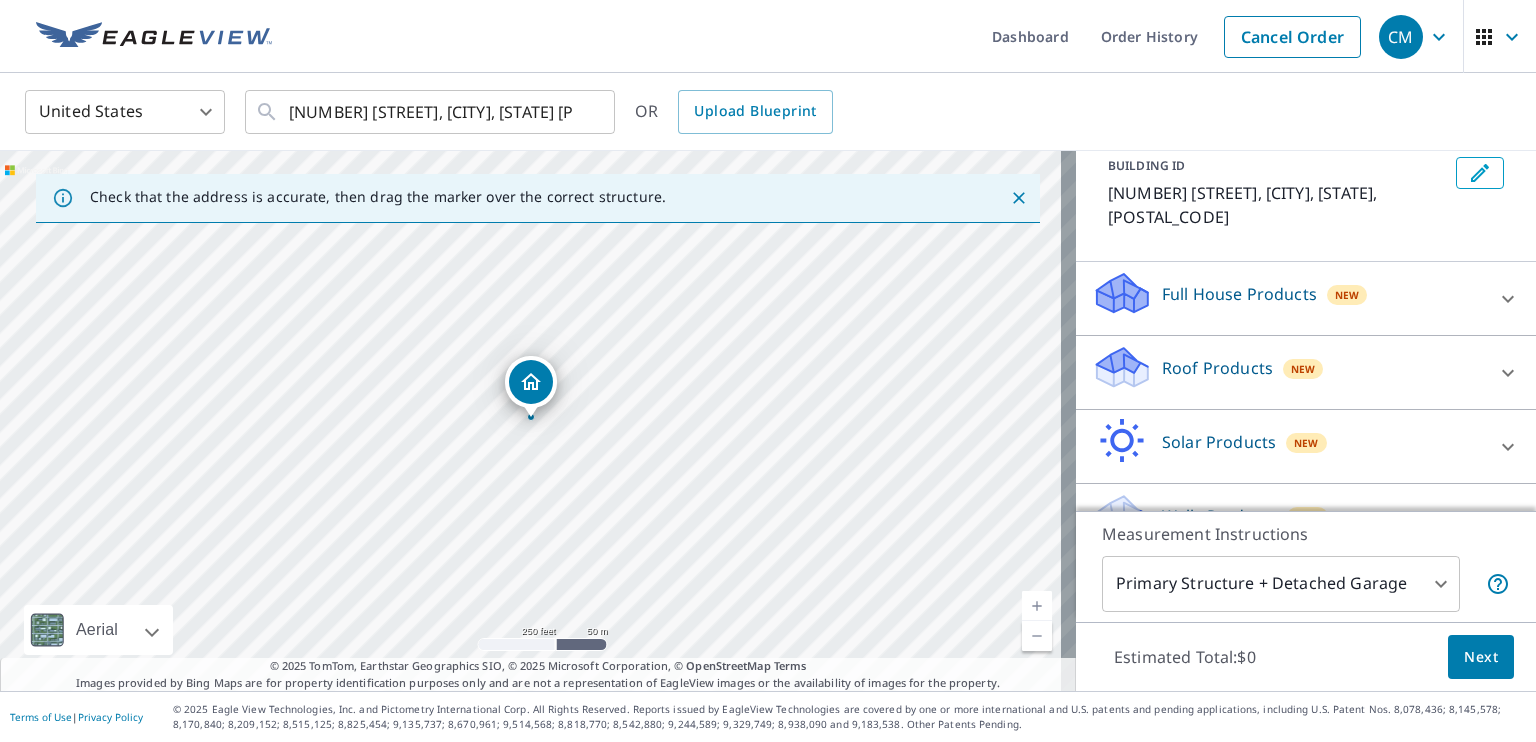 scroll, scrollTop: 142, scrollLeft: 0, axis: vertical 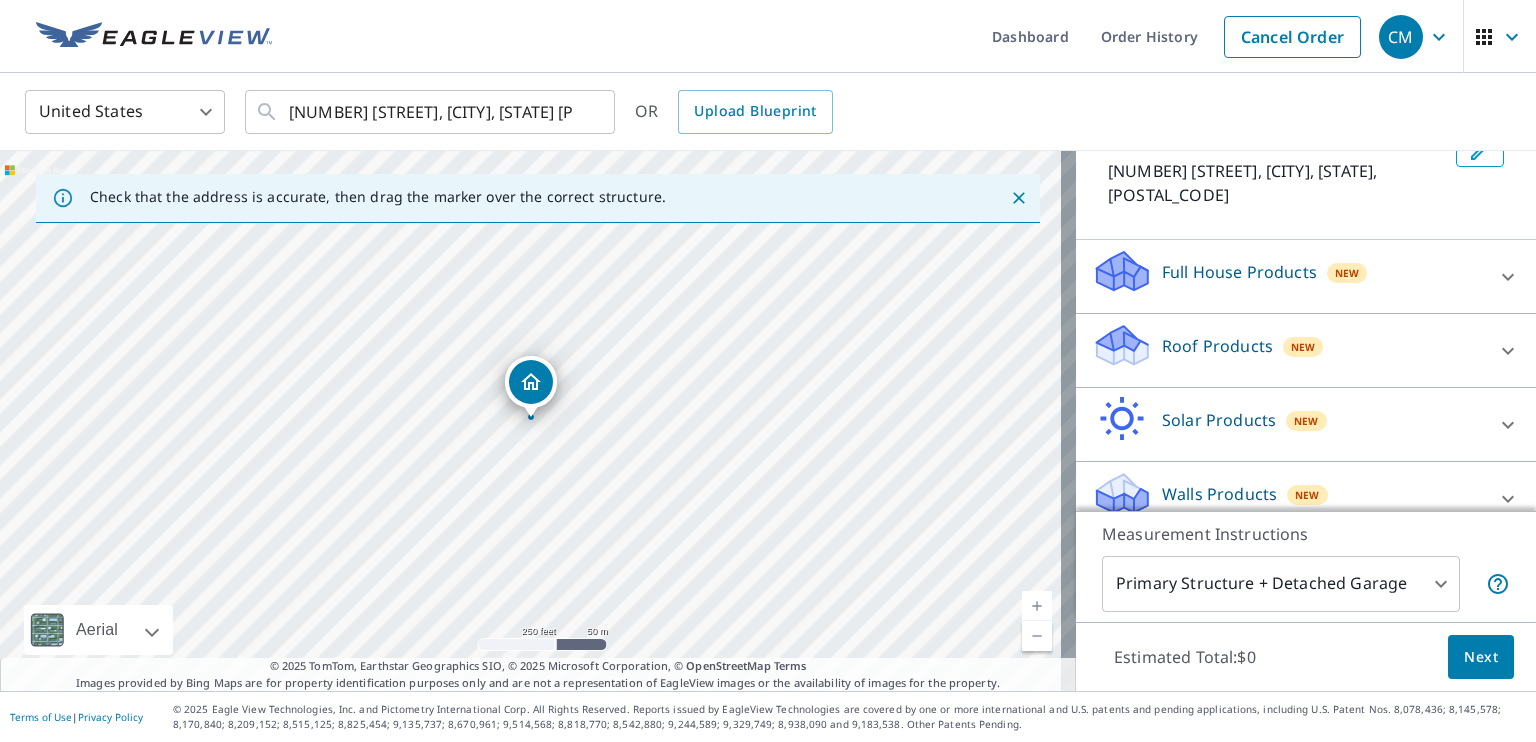 click on "Roof Products" at bounding box center (1217, 346) 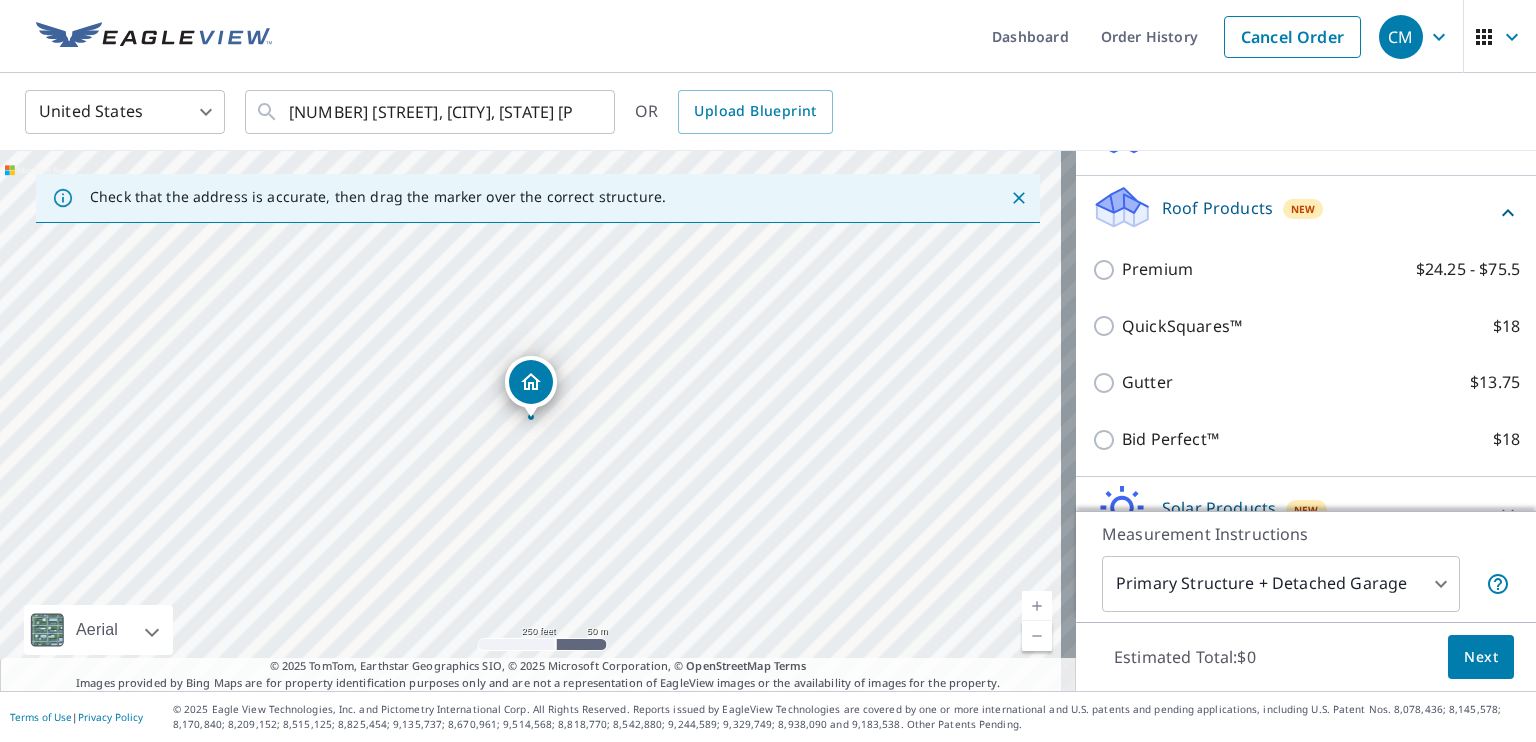 scroll, scrollTop: 208, scrollLeft: 0, axis: vertical 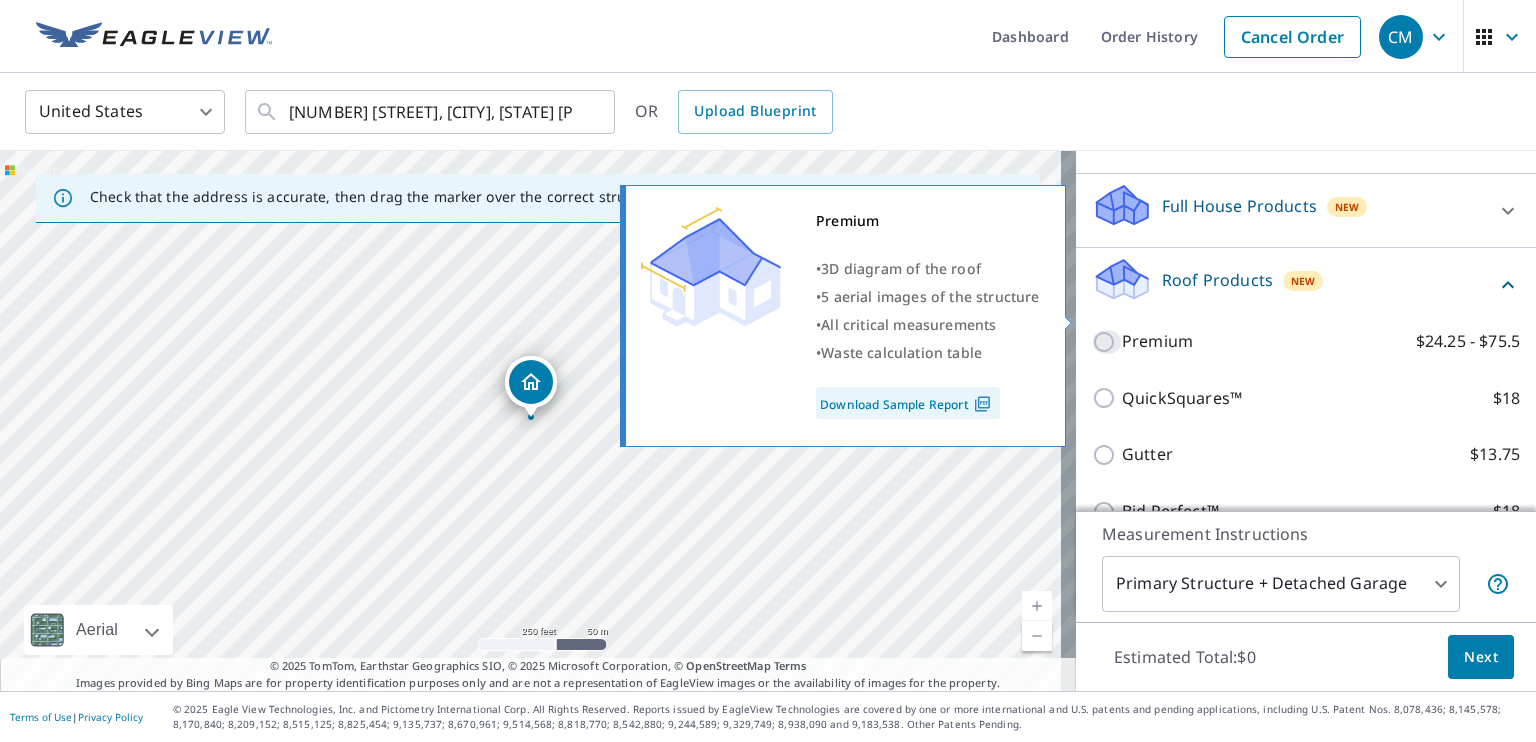 click on "Premium $24.25 - $75.5" at bounding box center [1107, 342] 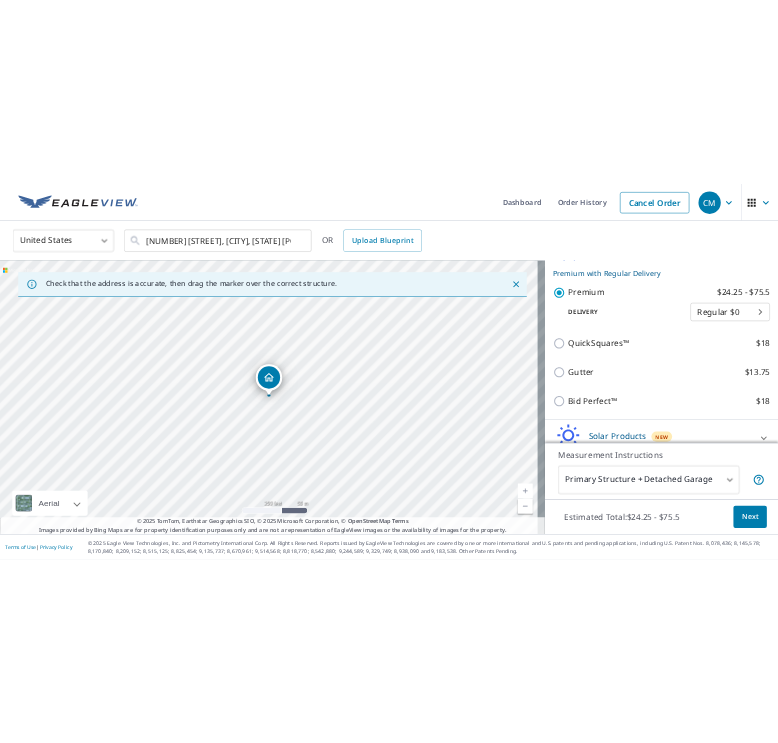 scroll, scrollTop: 432, scrollLeft: 0, axis: vertical 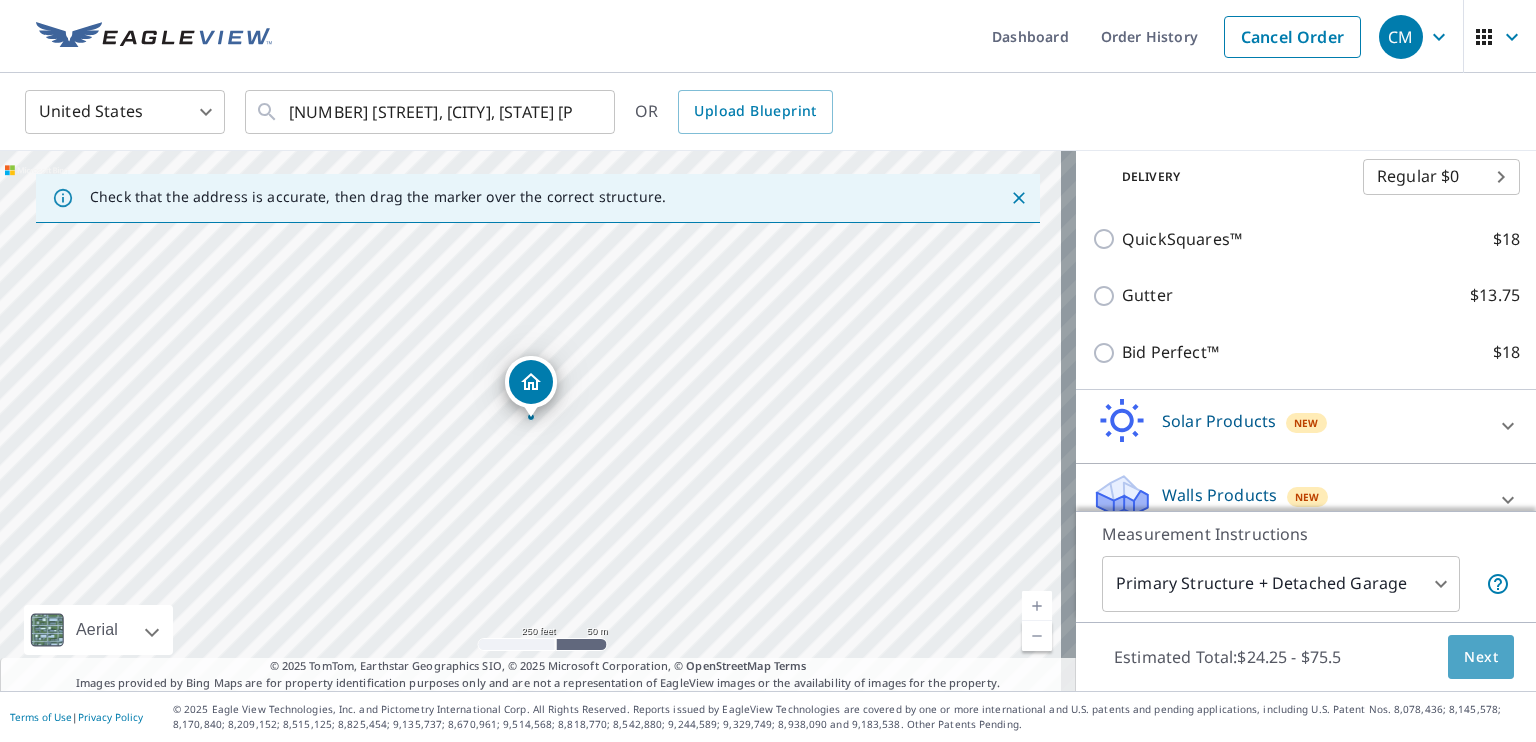 click on "Next" at bounding box center [1481, 657] 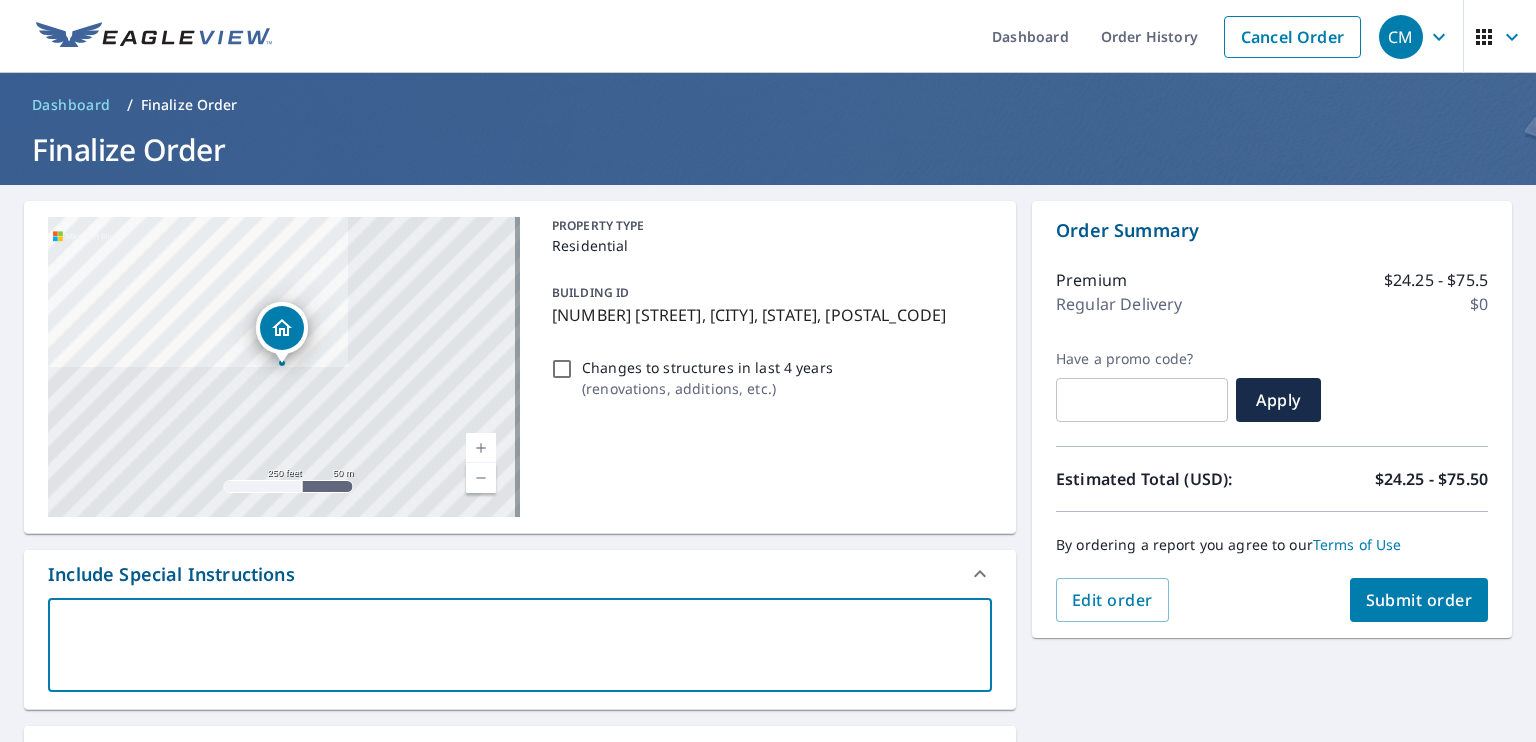 click at bounding box center (520, 645) 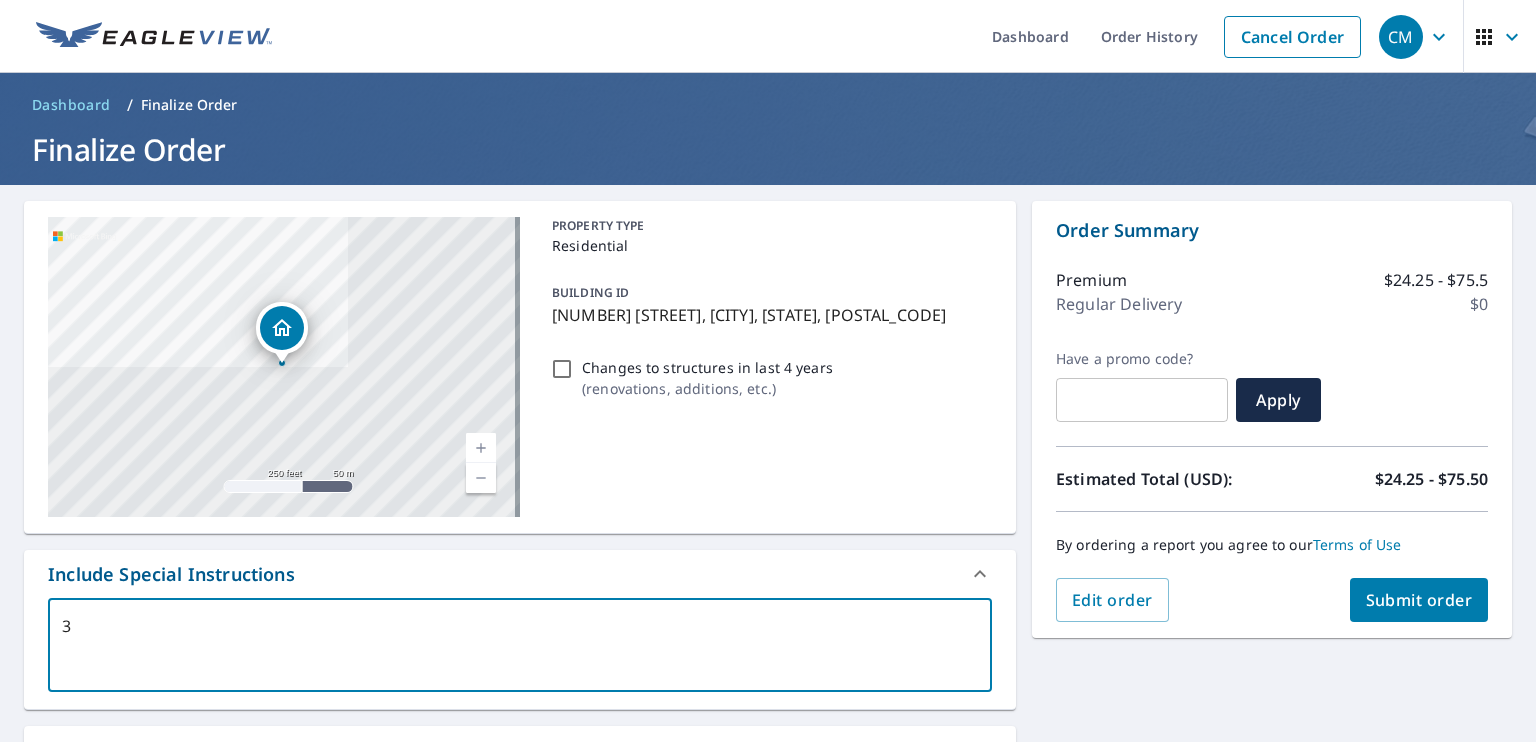 type on "33" 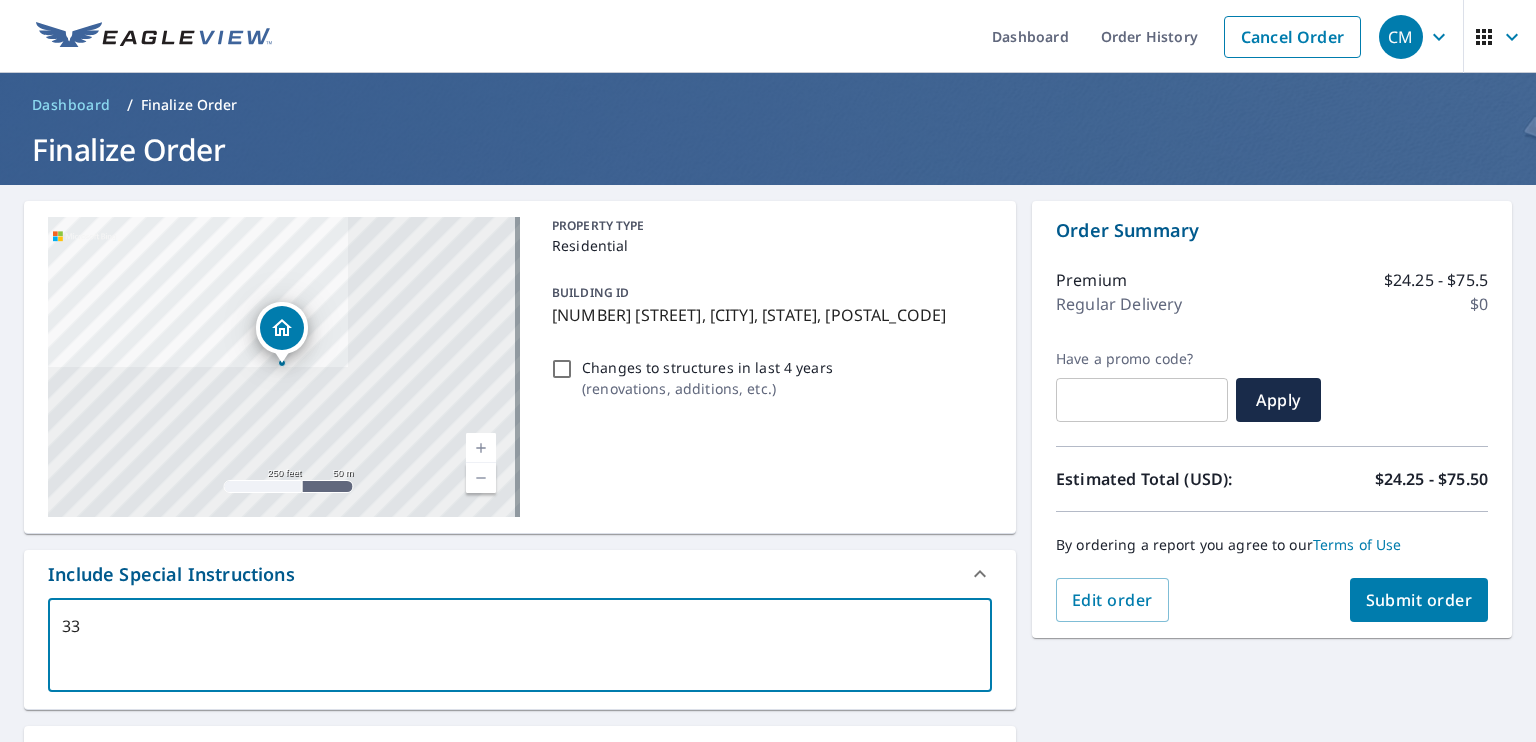 type on "33." 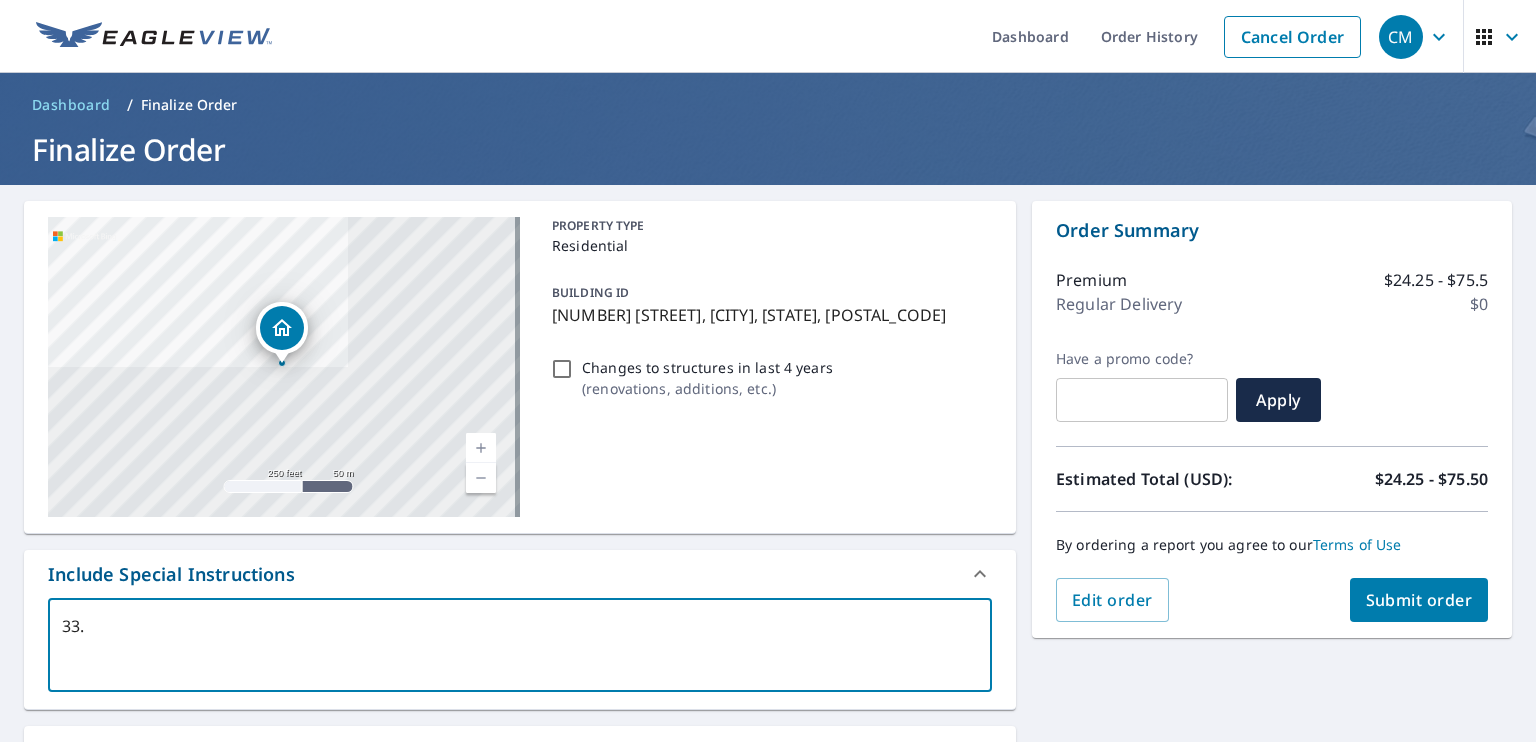 type on "x" 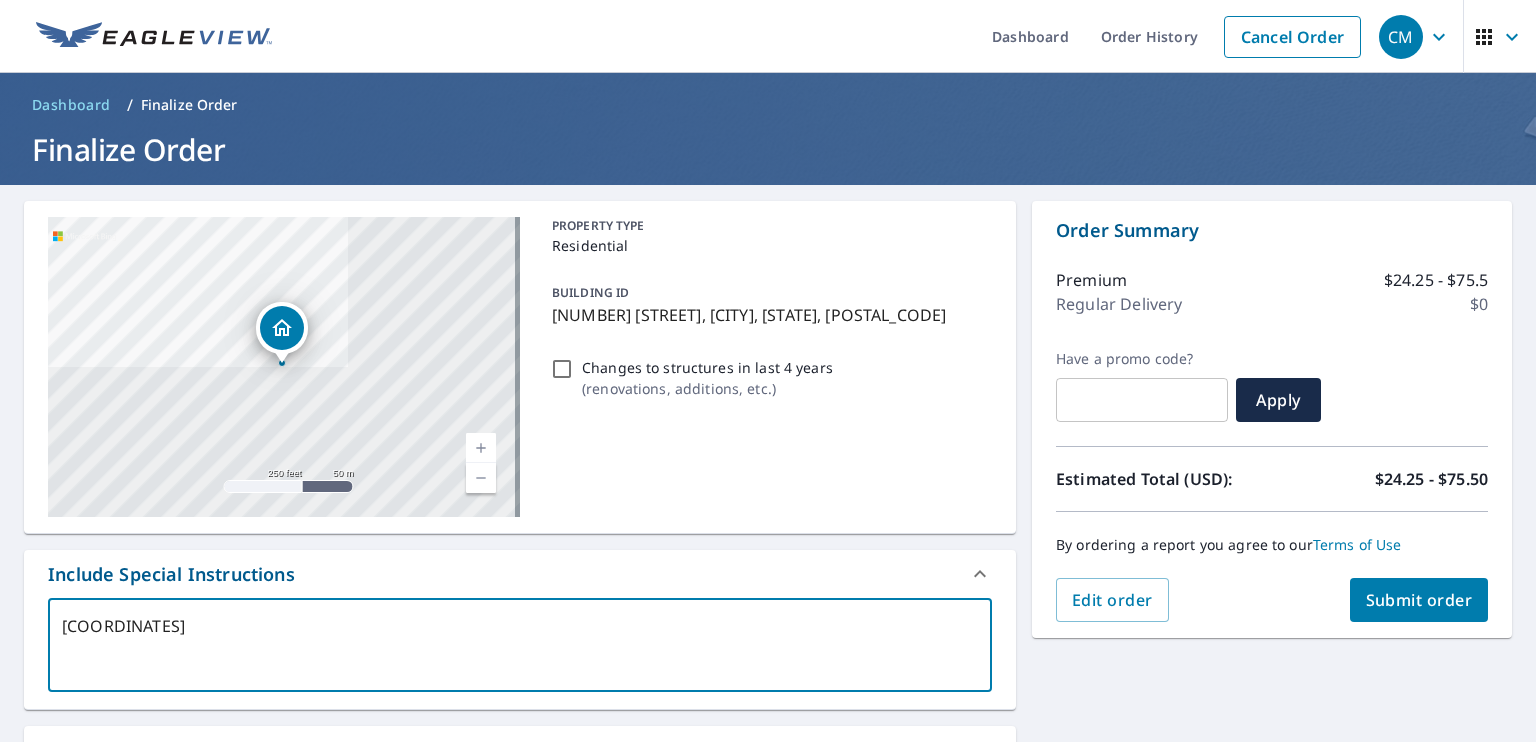 type on "33.49" 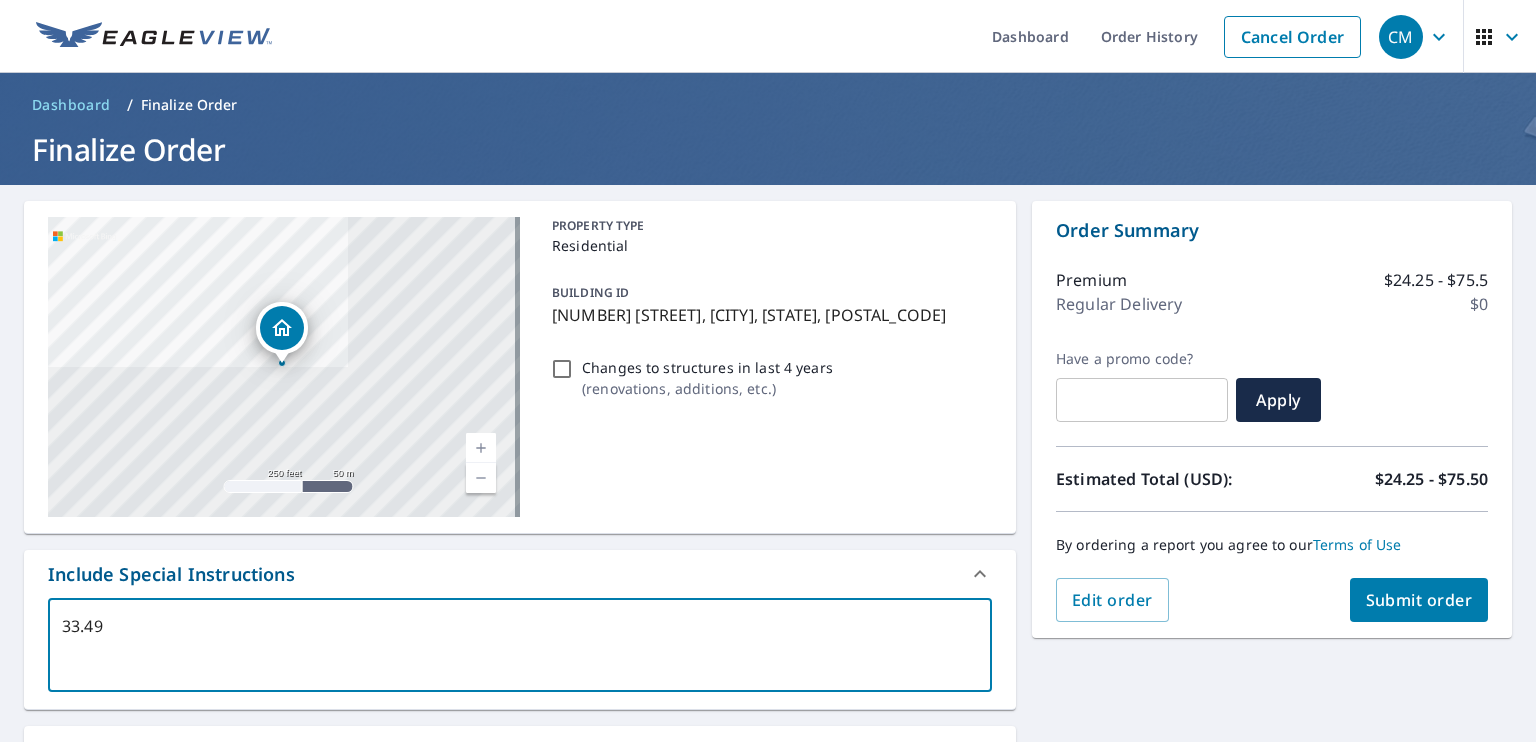 type on "33.498" 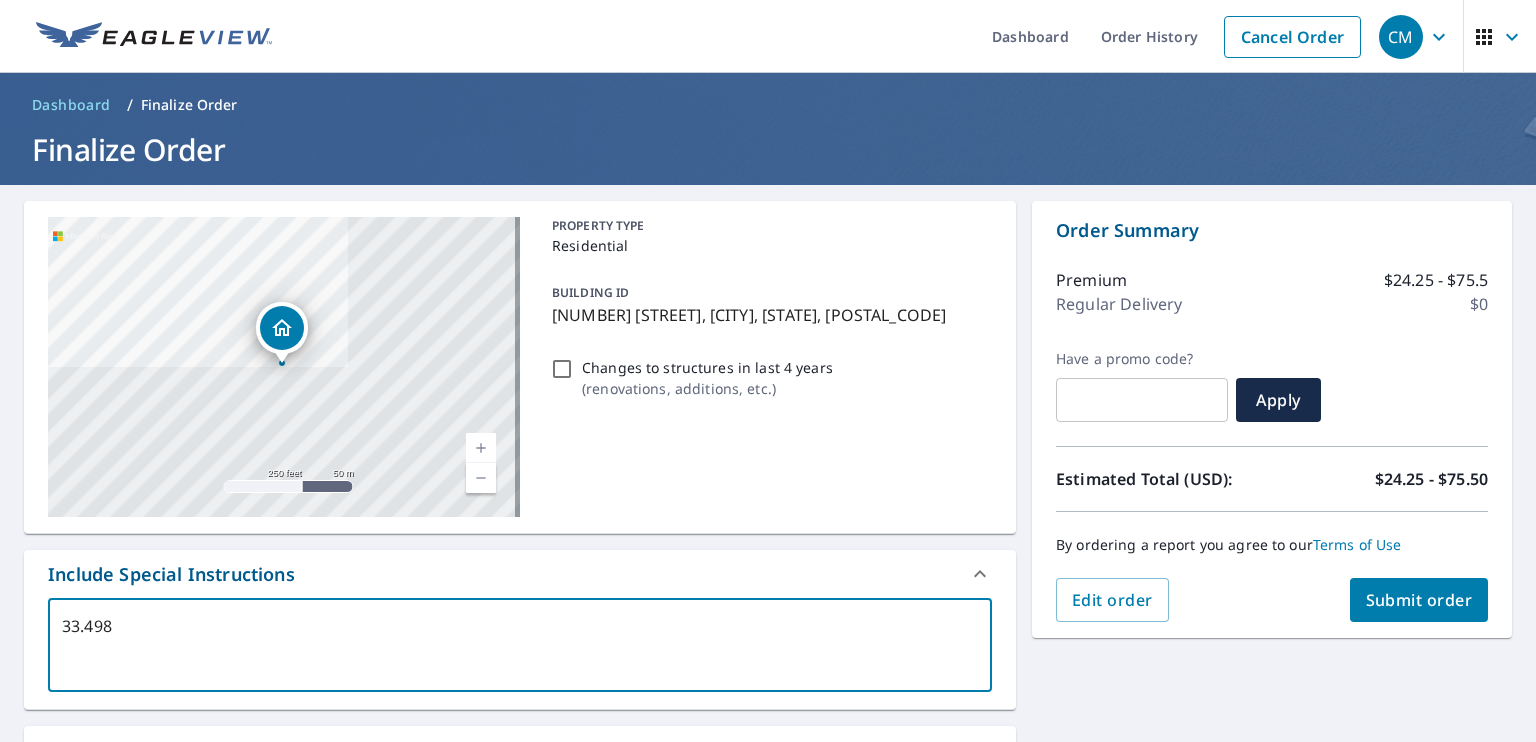 type on "[COORDINATES]" 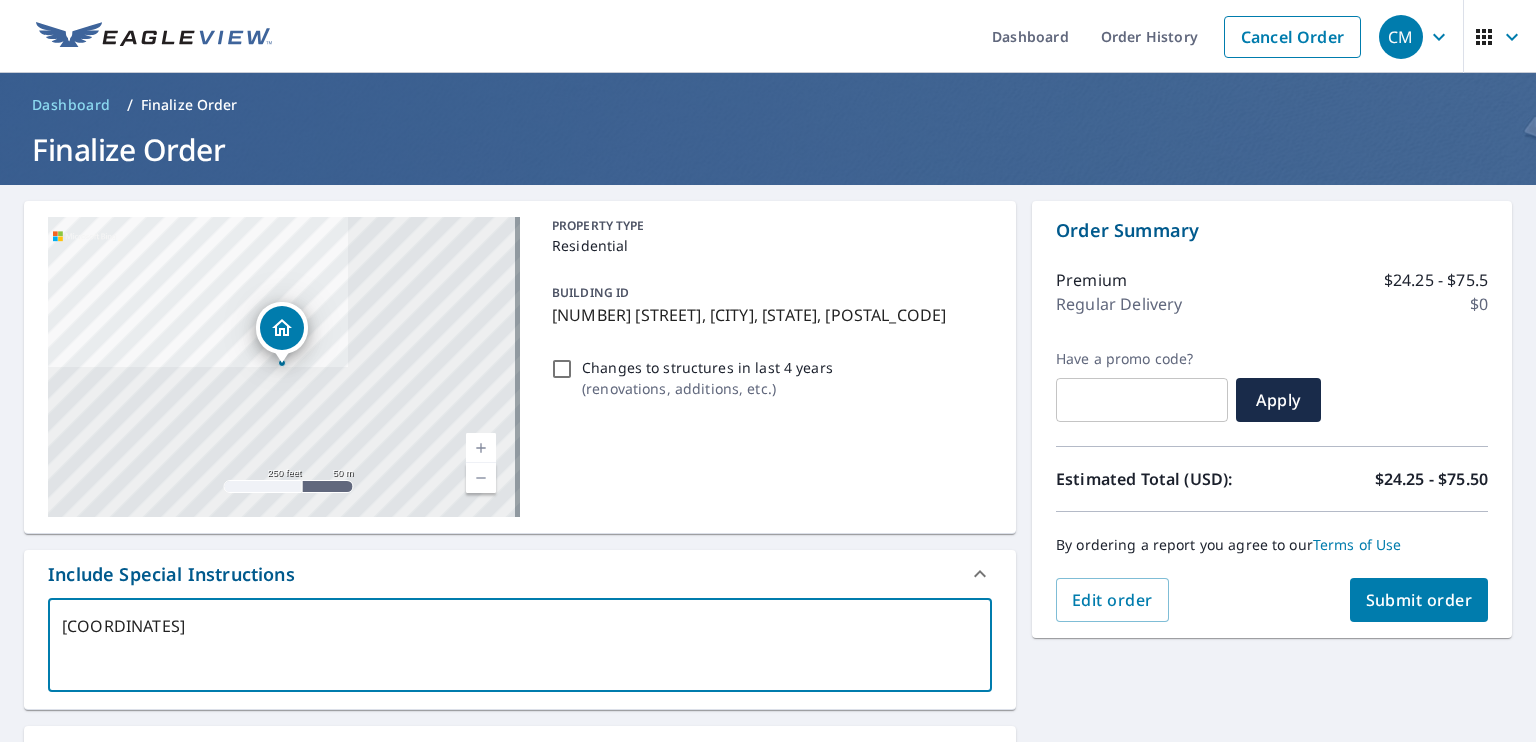 type on "33.498" 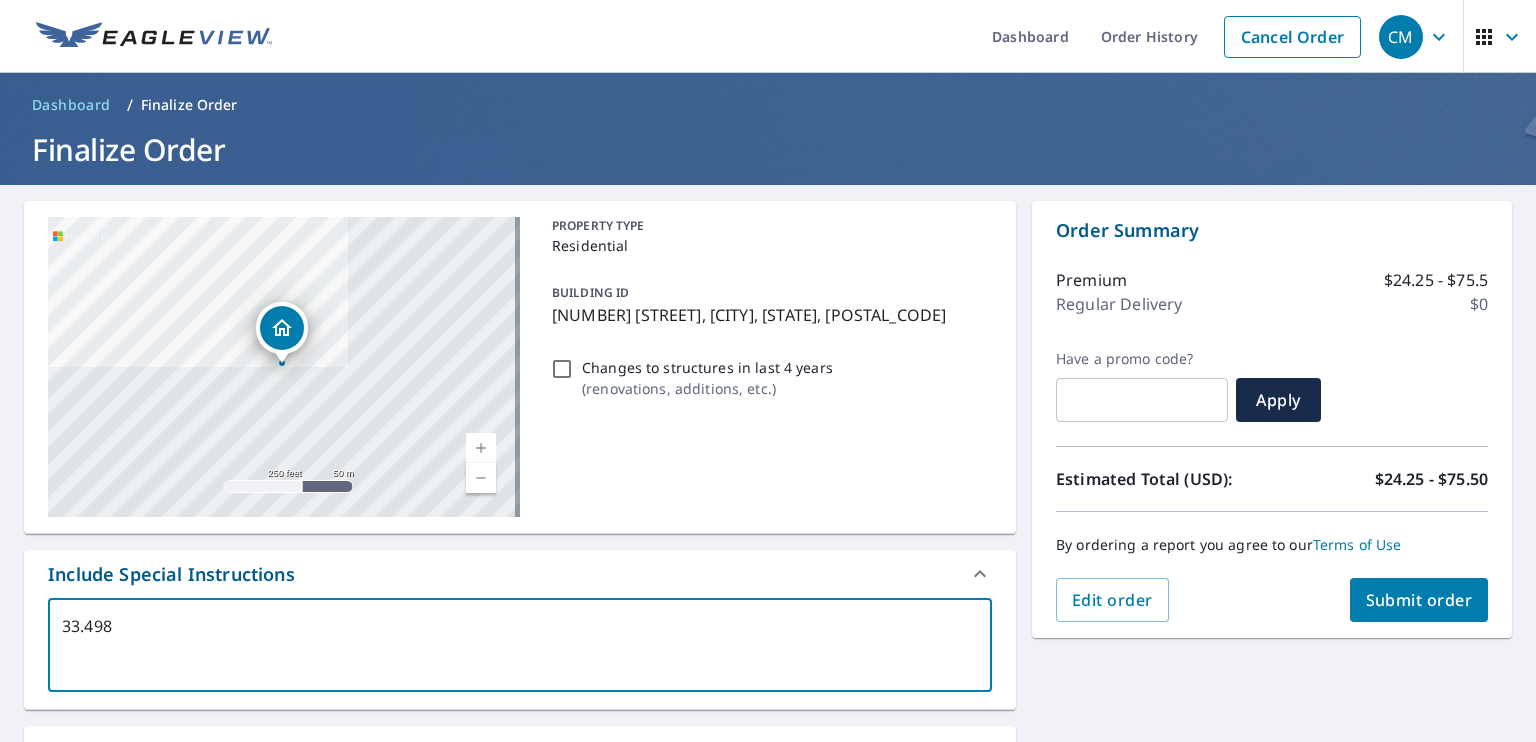 type on "33.49" 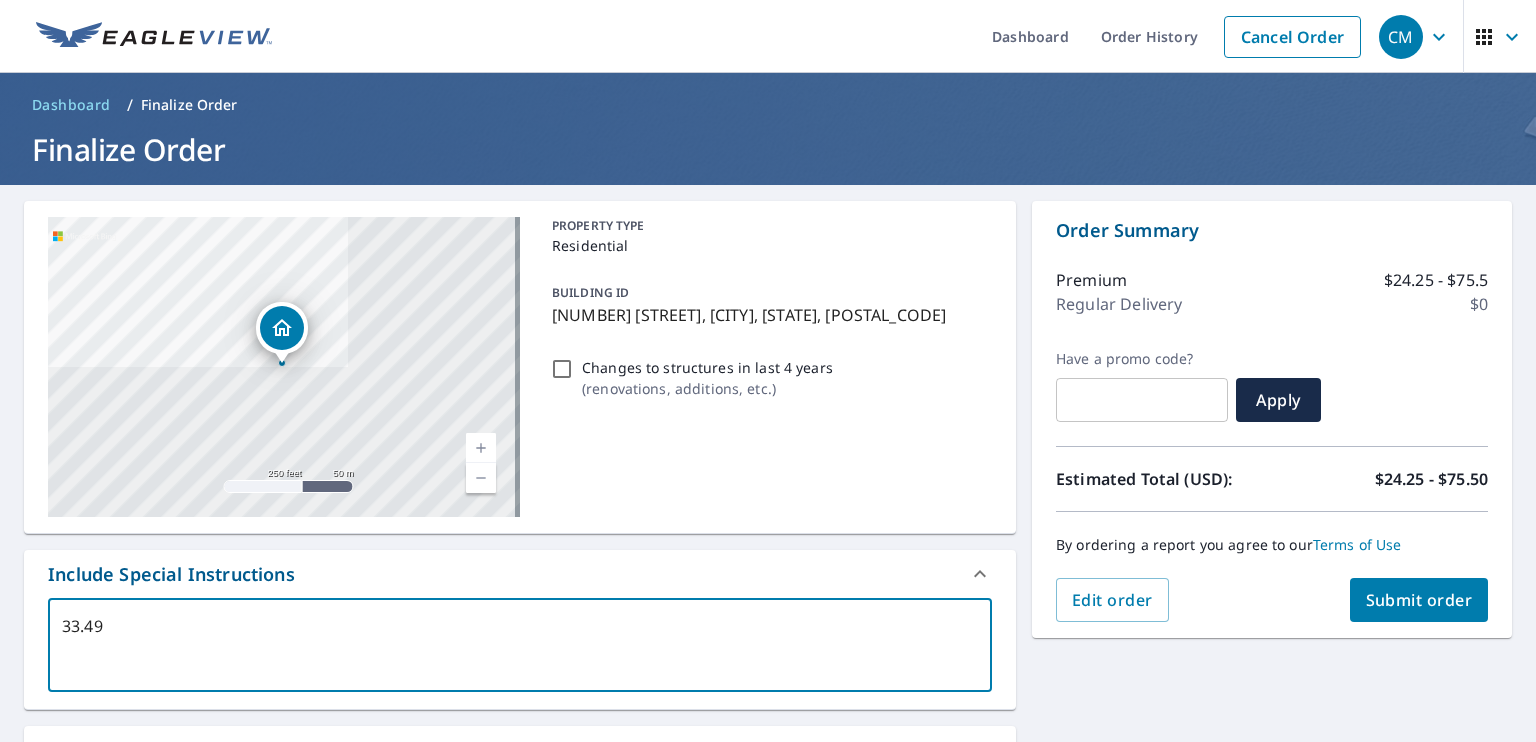 type on "x" 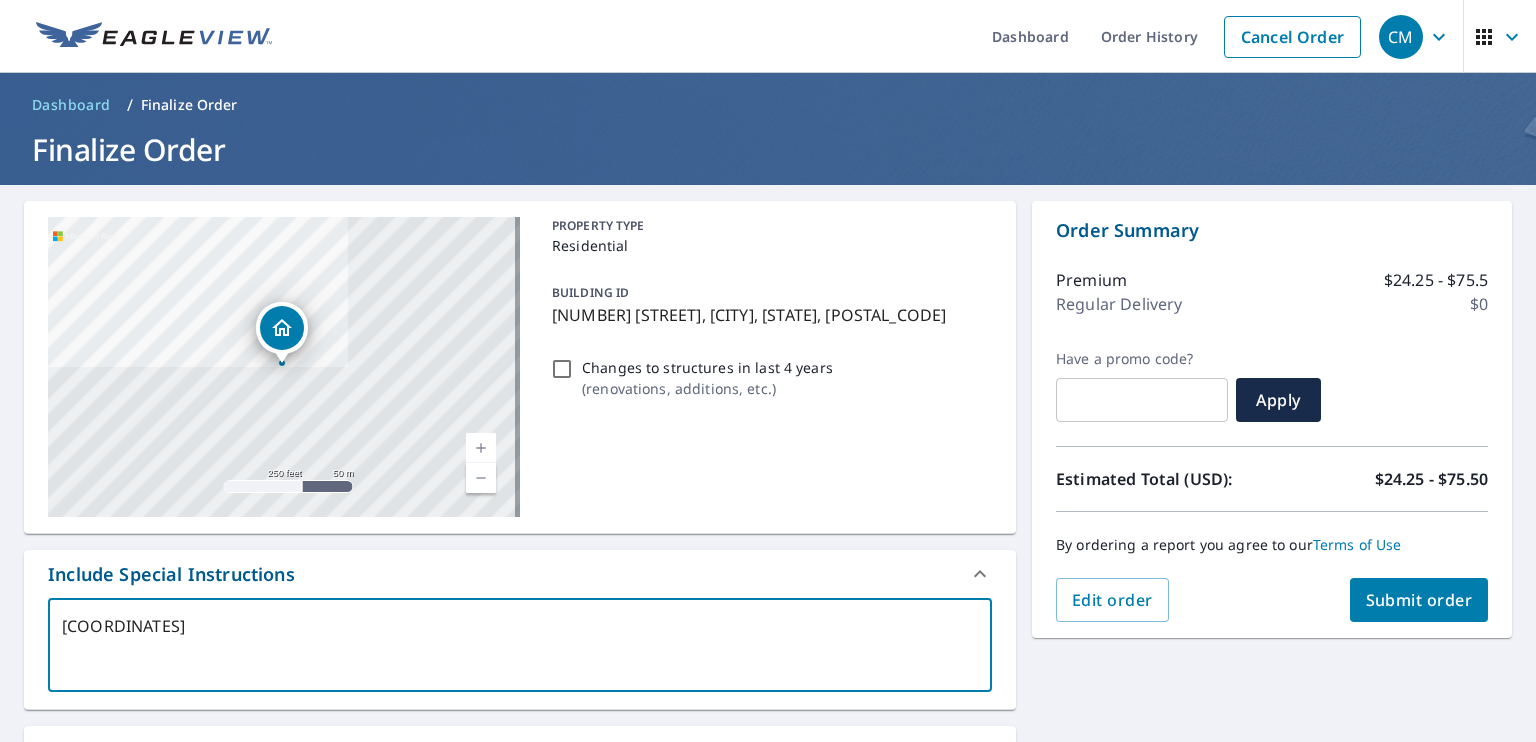 type on "33." 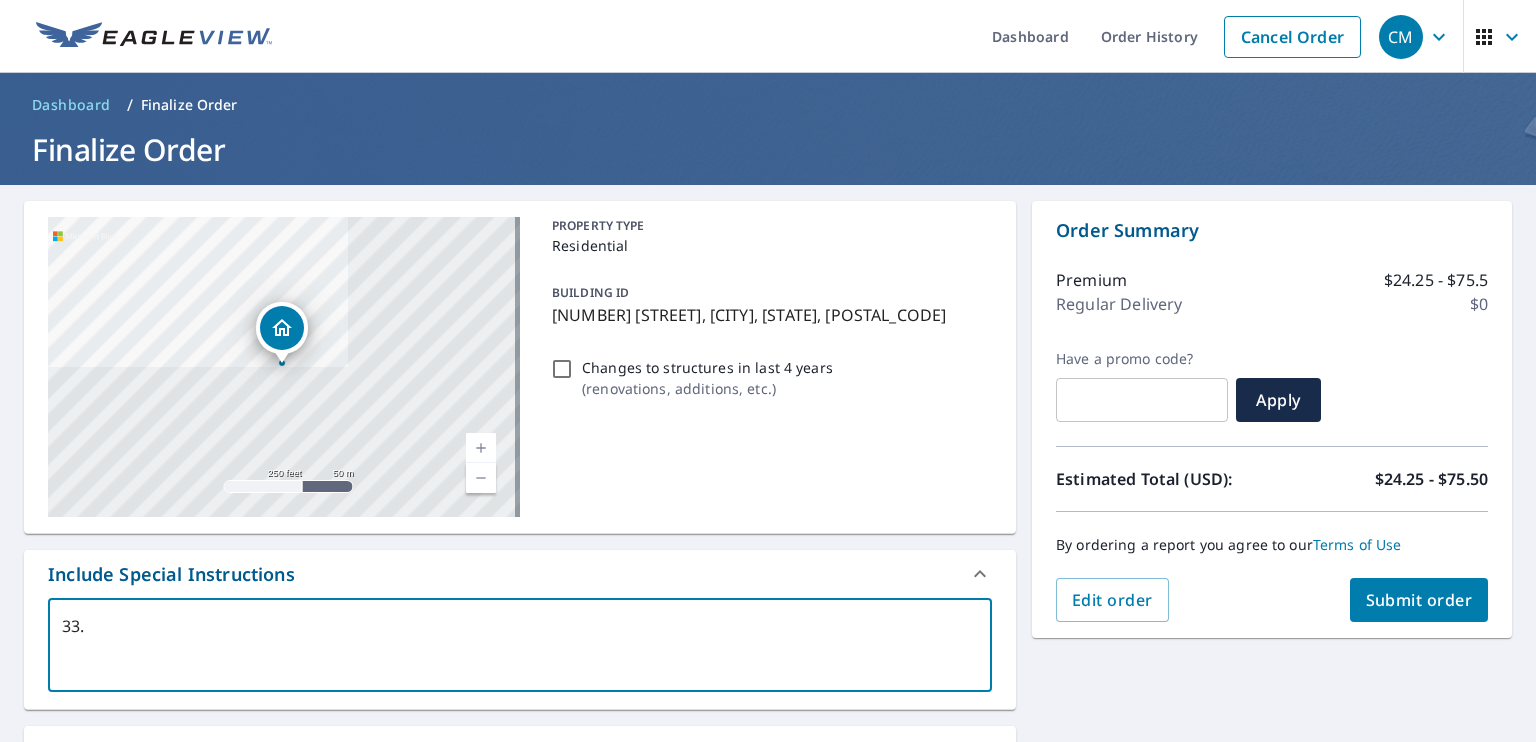 type on "33" 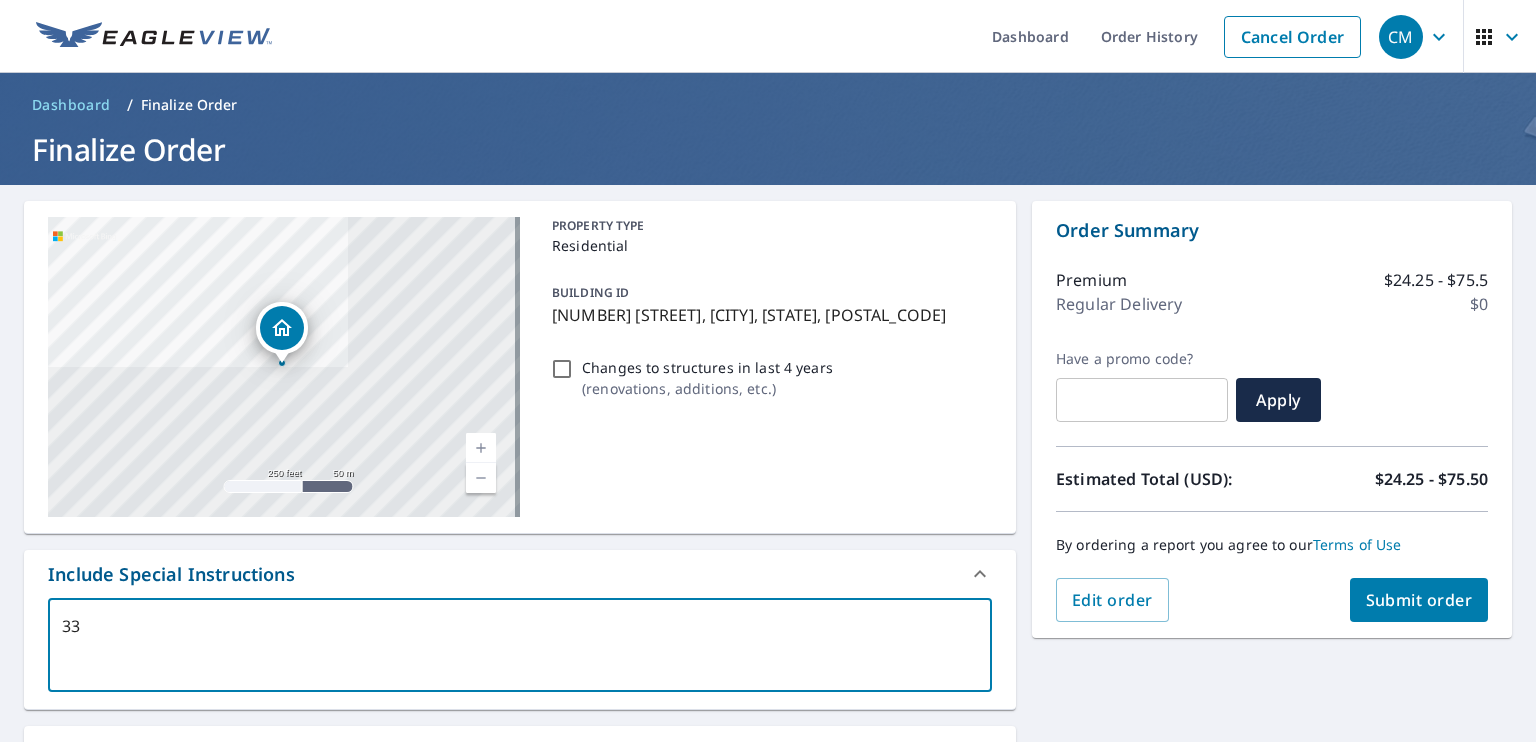 type on "3" 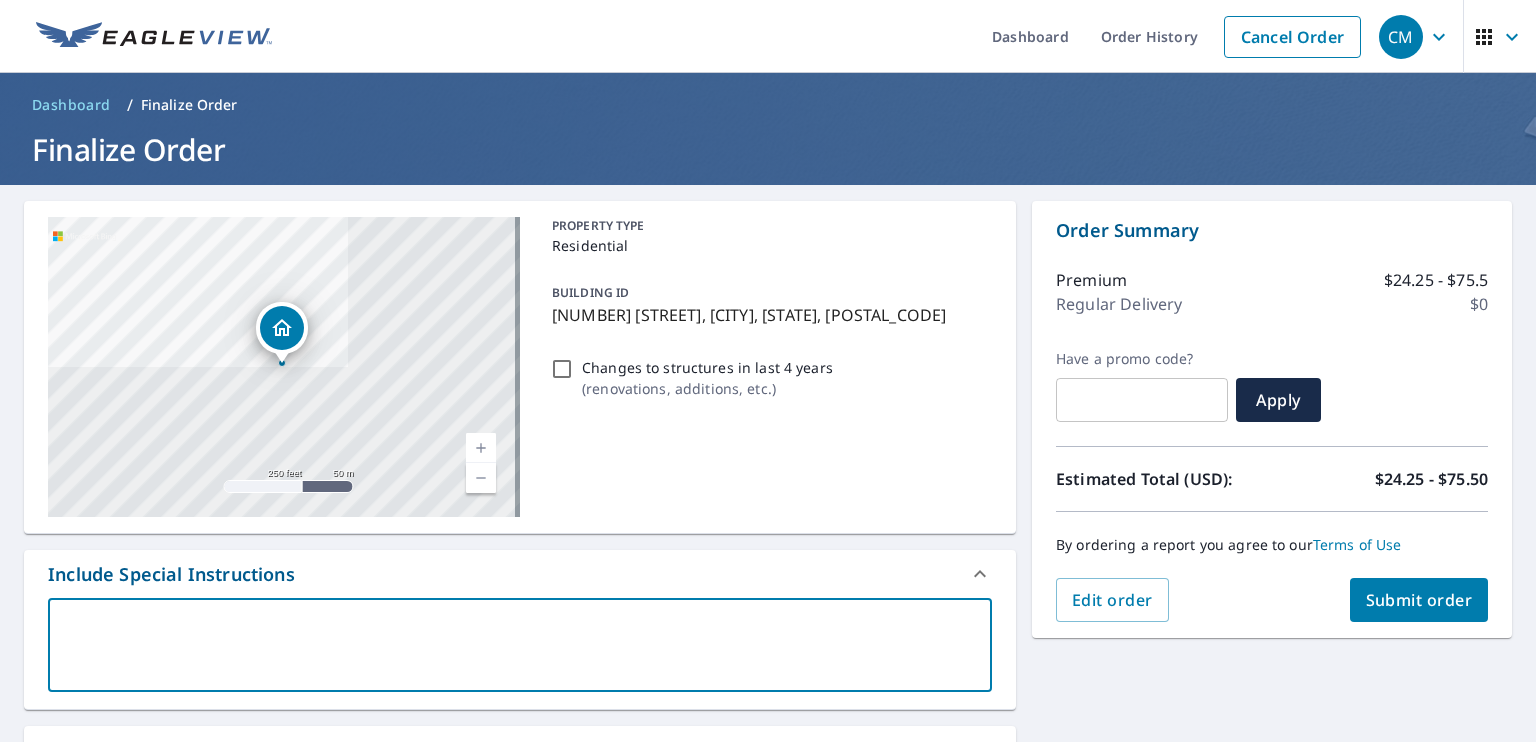 type on "3" 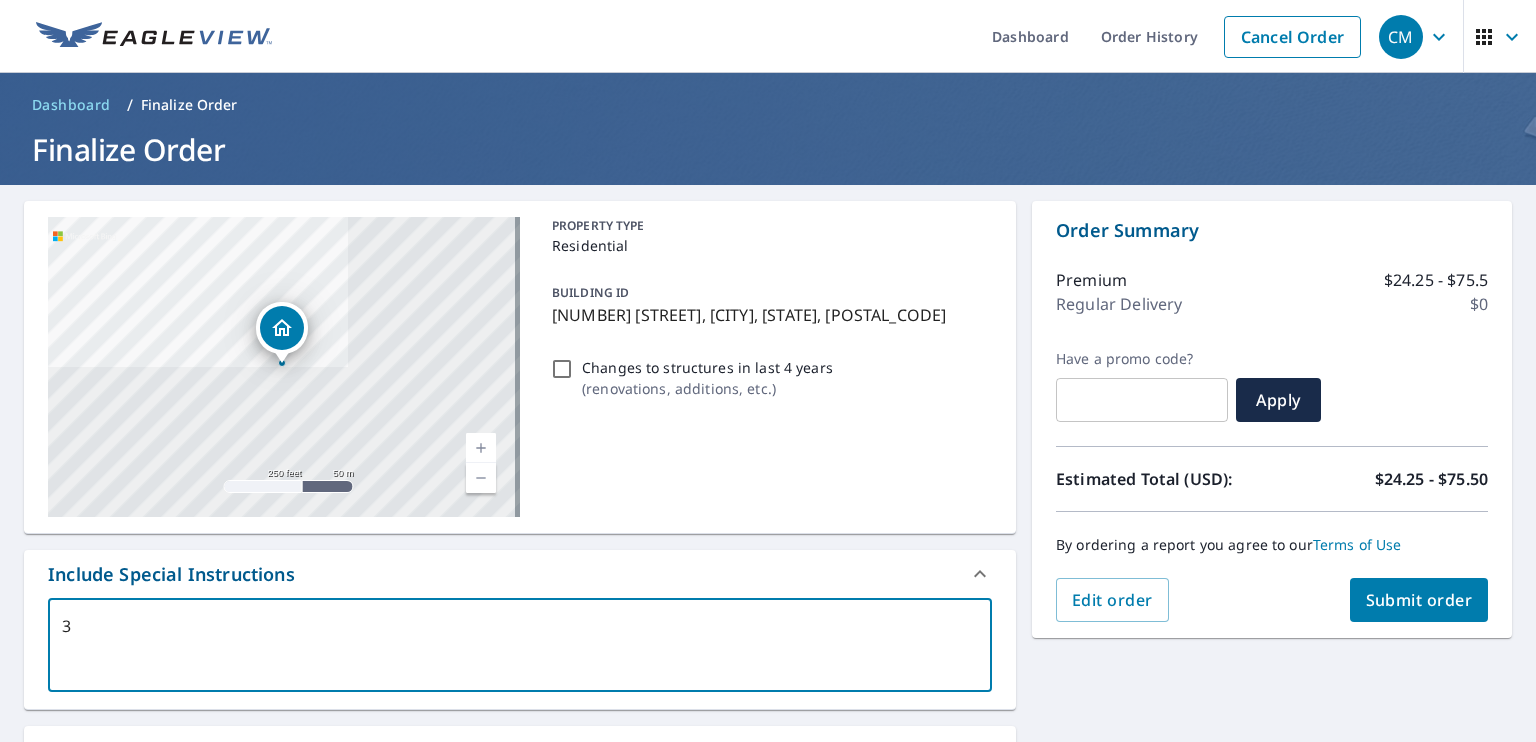 type on "33" 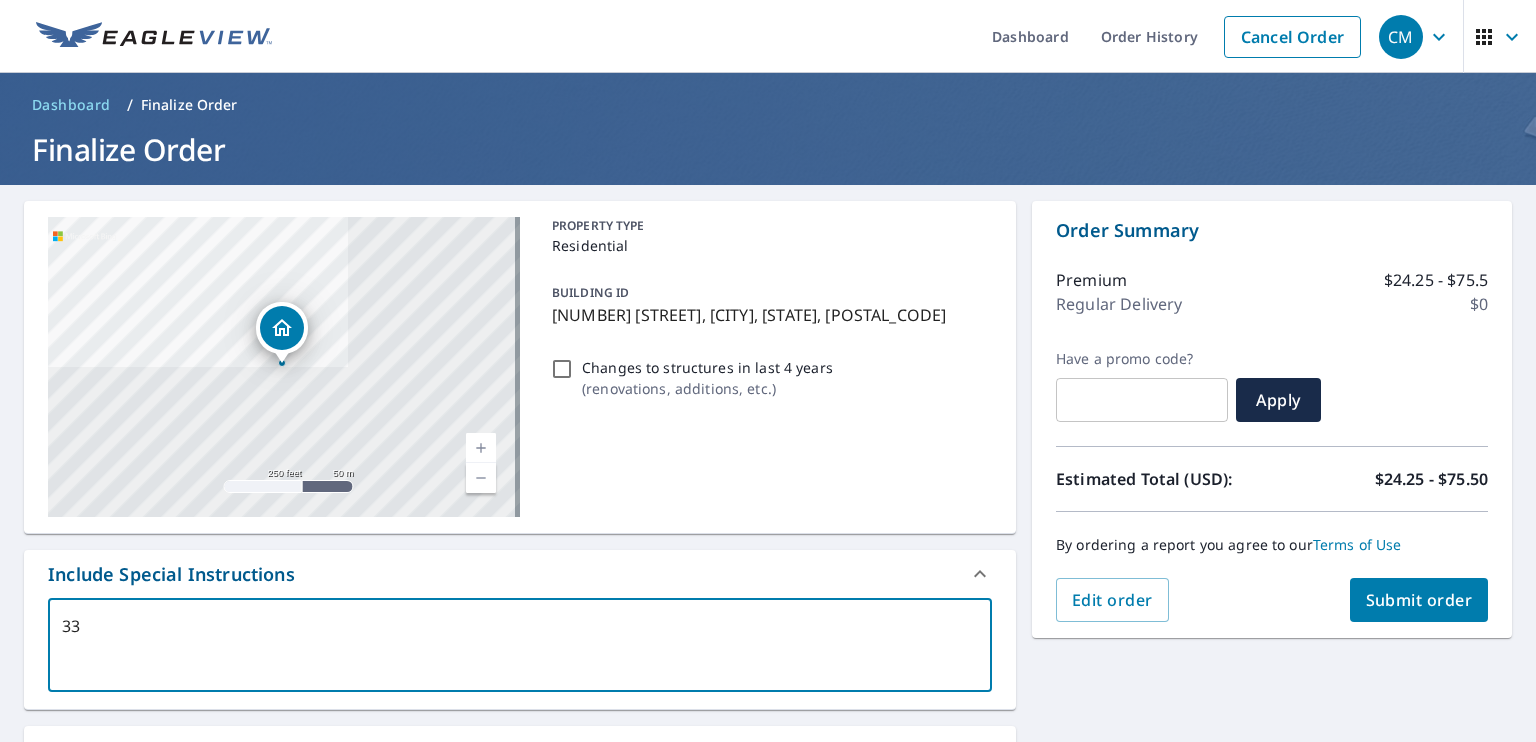 type on "33." 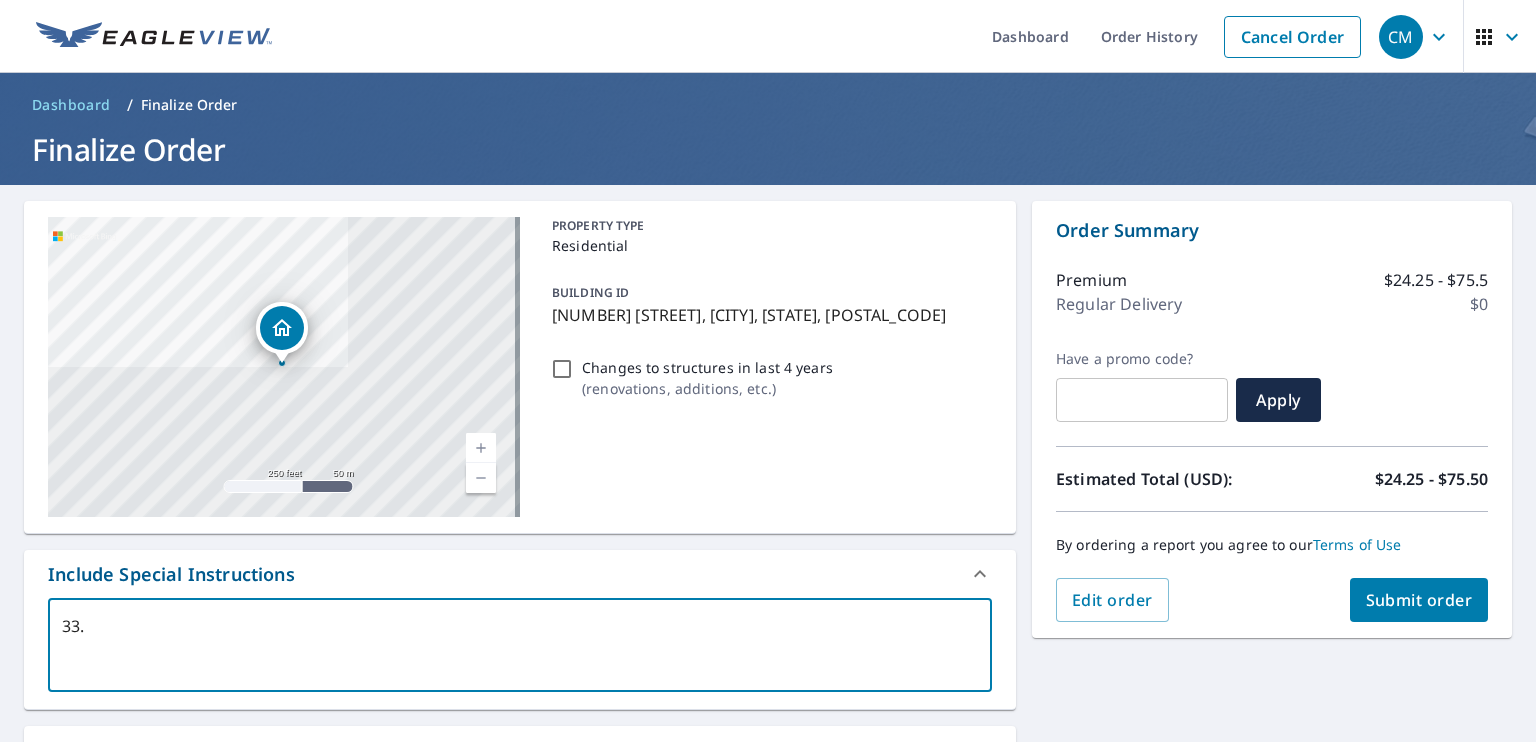 type on "[COORDINATES]" 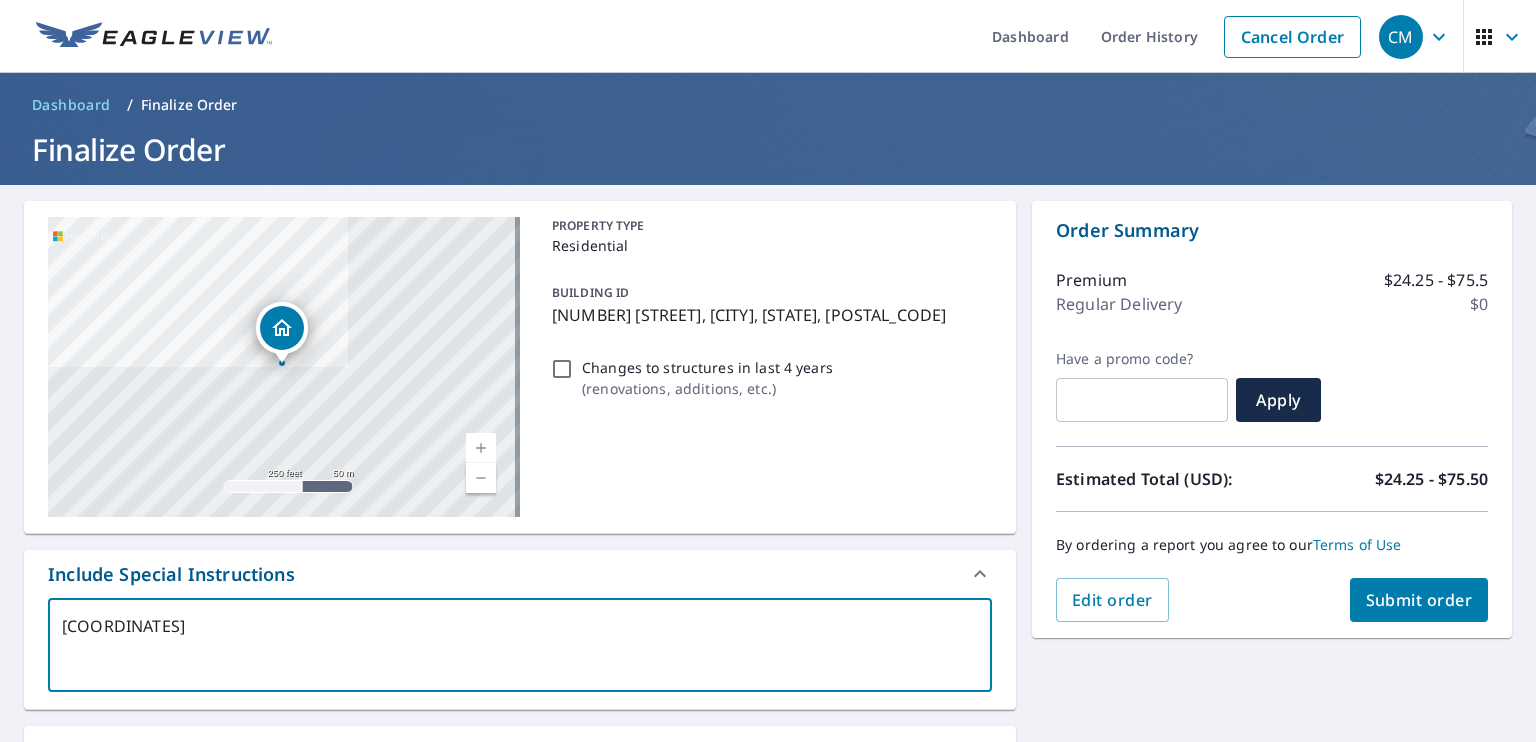 type on "33.49" 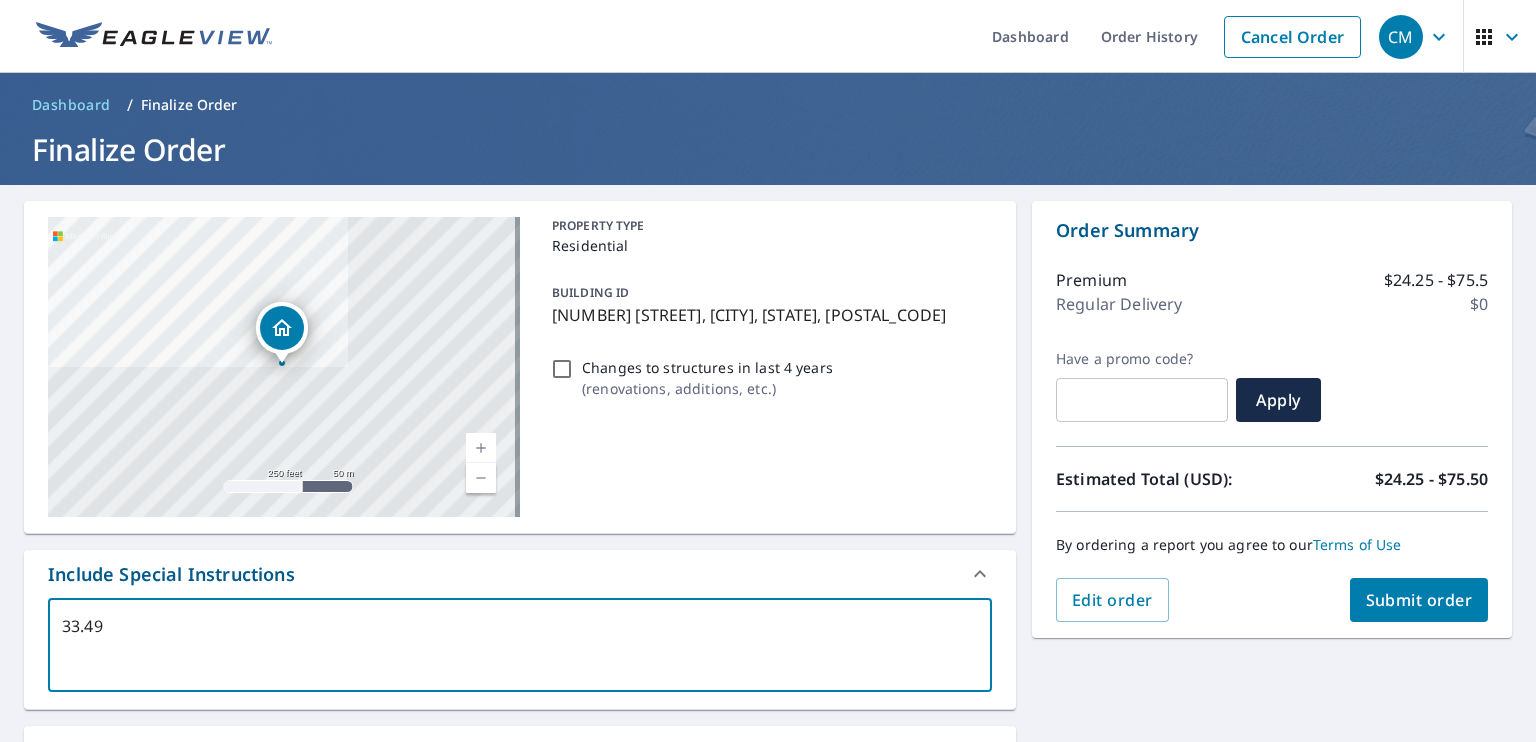 type on "33.498" 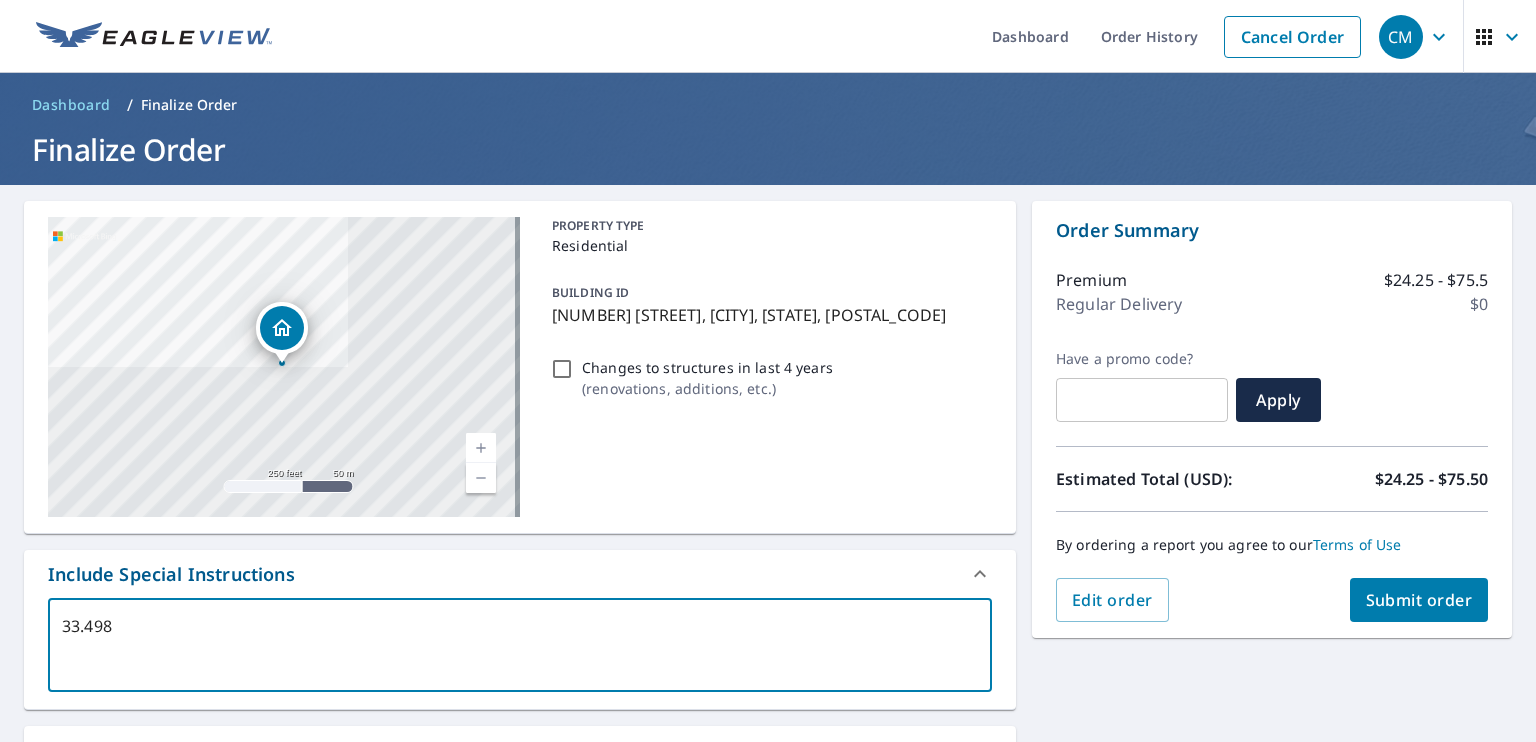 type on "[COORDINATES]" 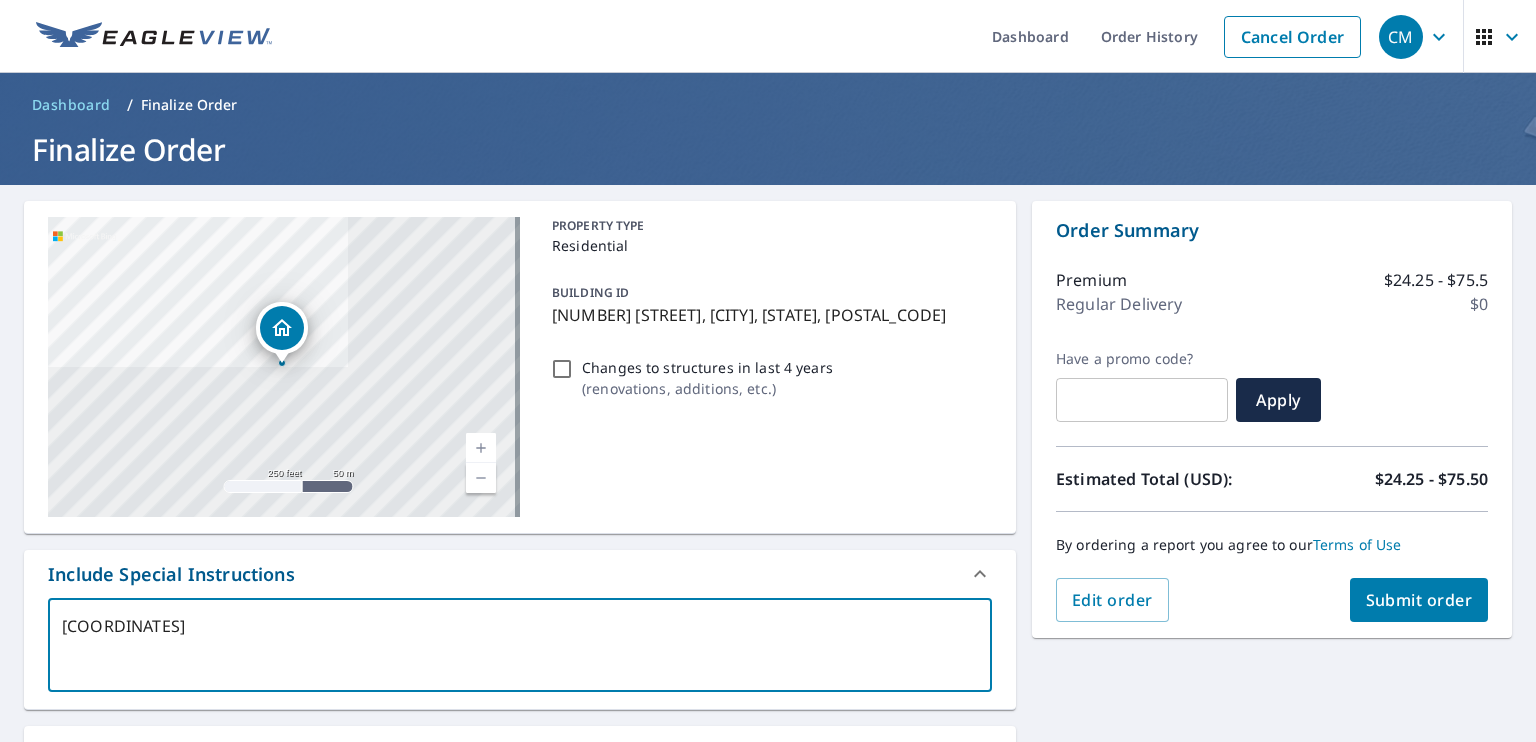 type on "[COORDINATES]" 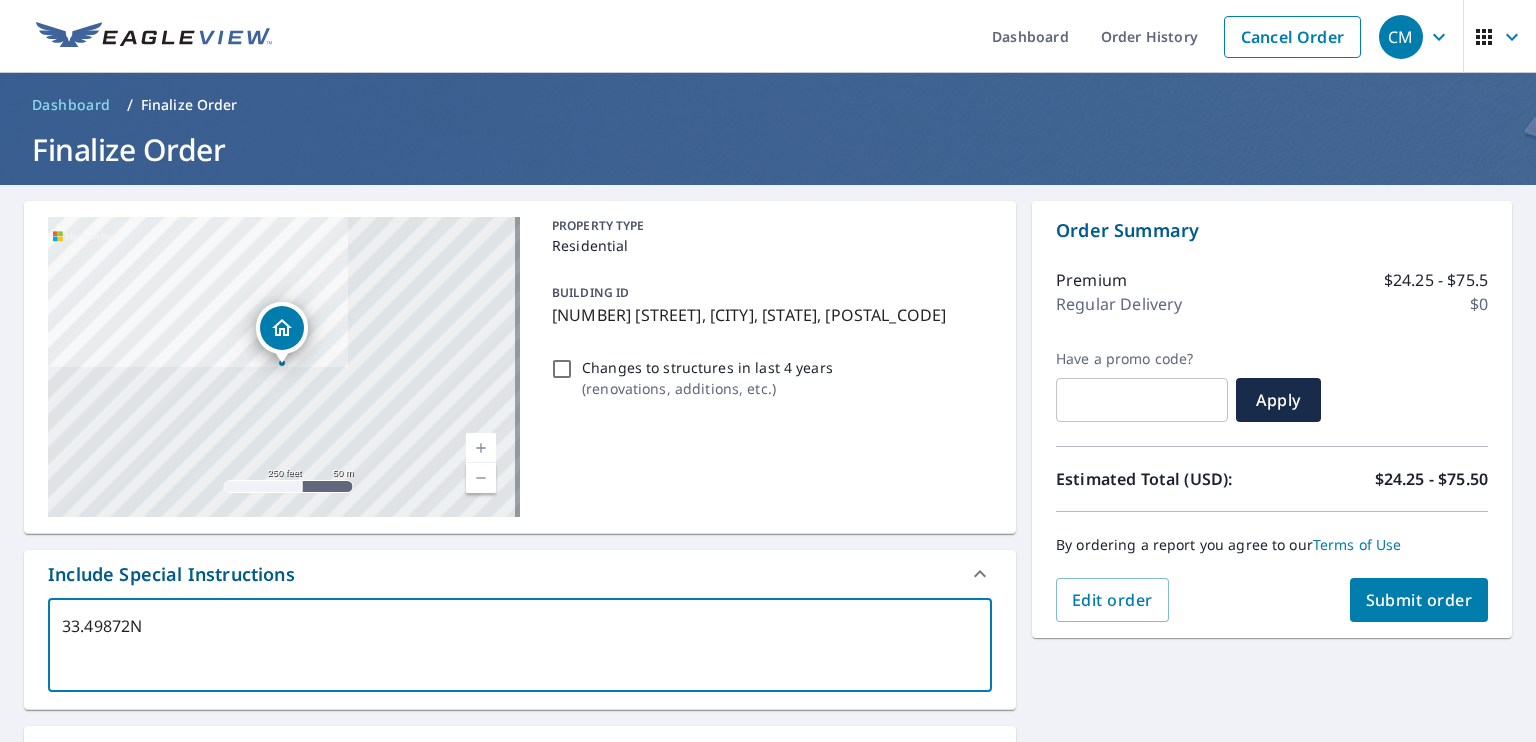 type on "[COORDINATES]" 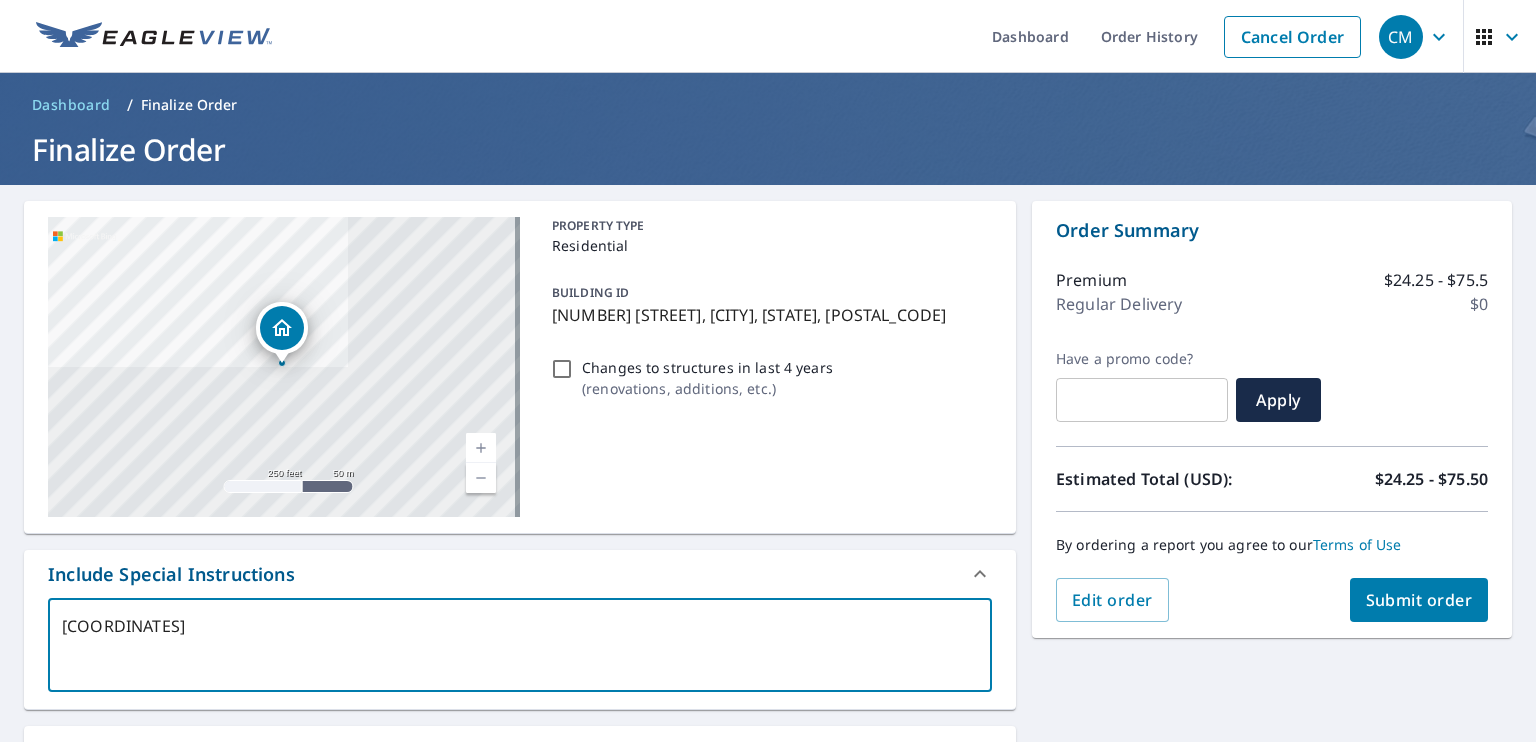 type on "[COORDINATES]" 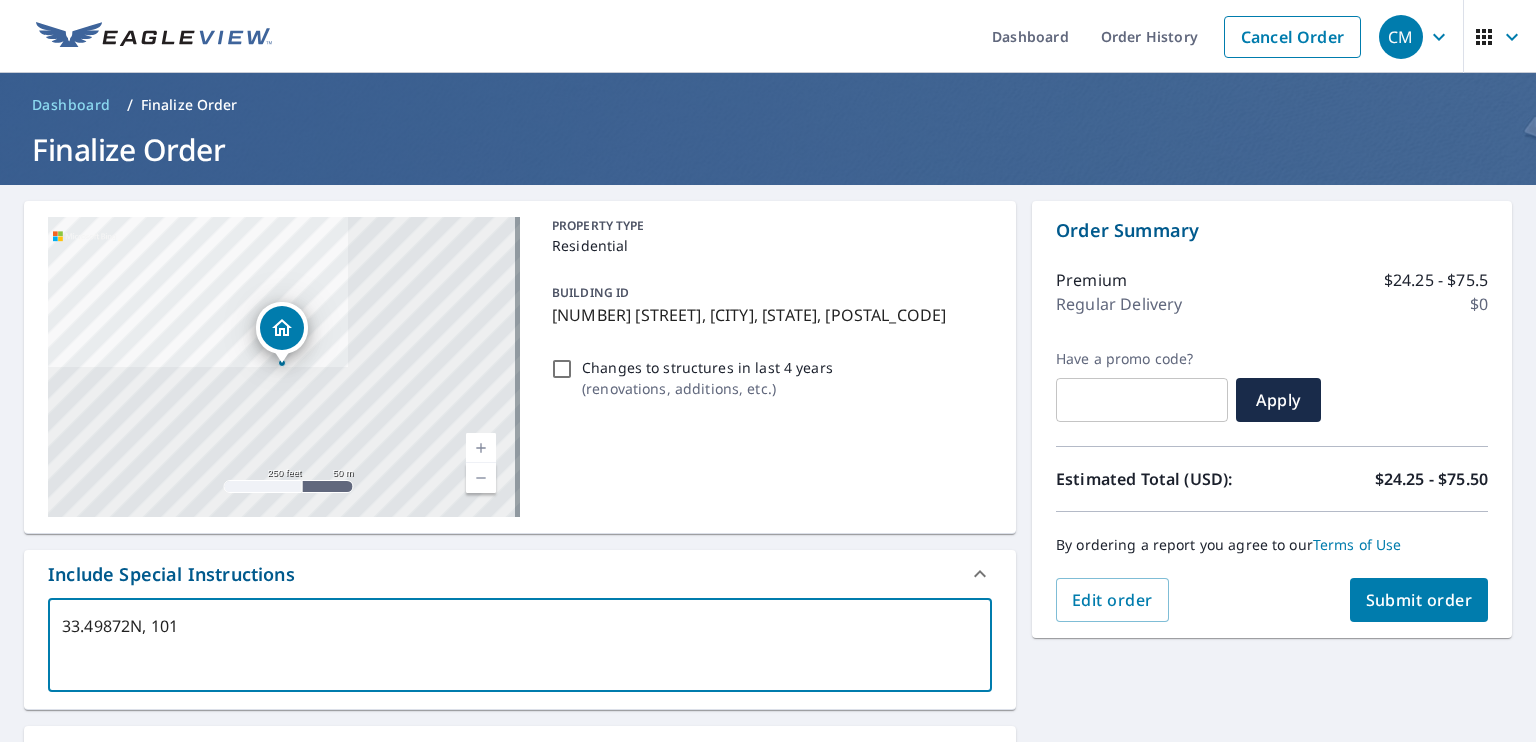 type on "[COORDINATES]" 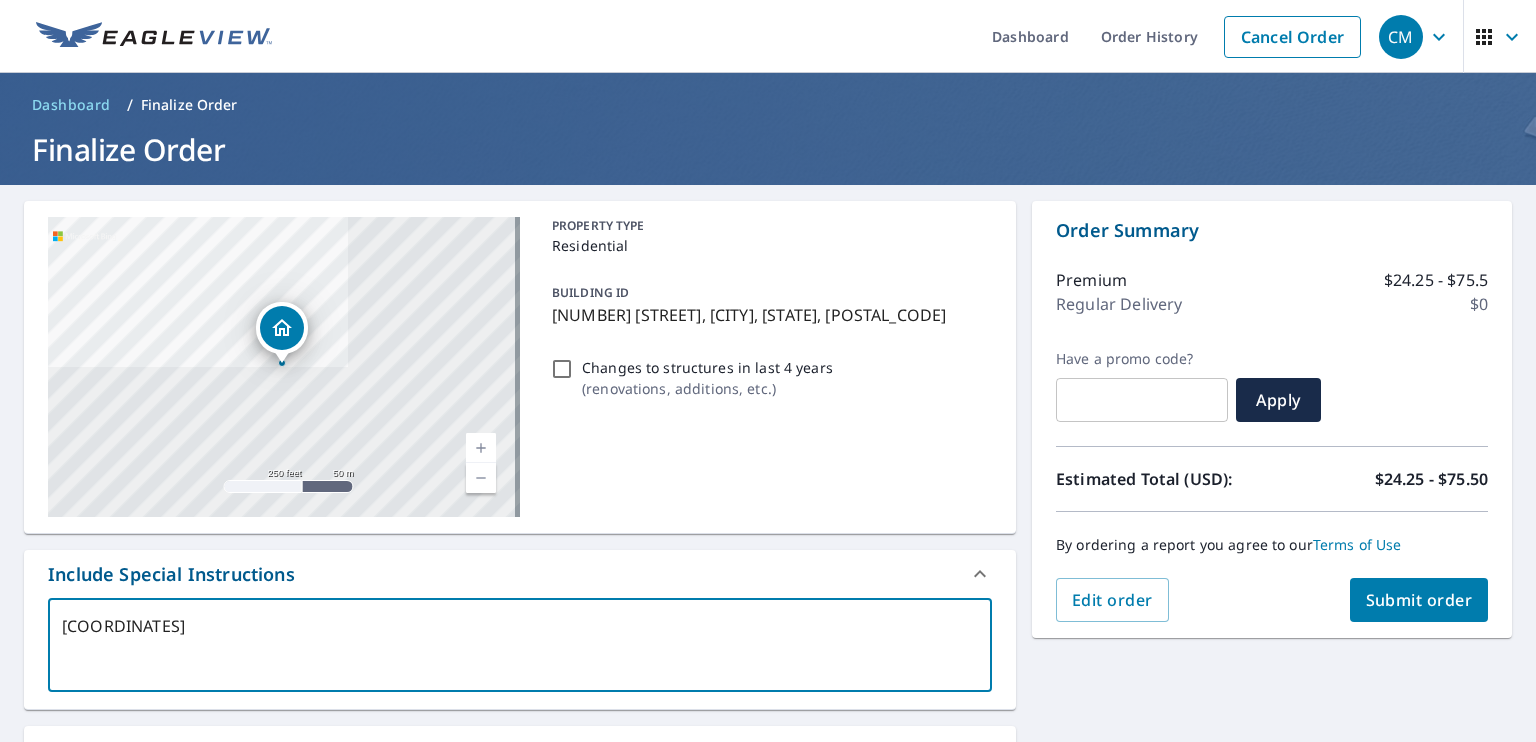 type on "[COORDINATES]" 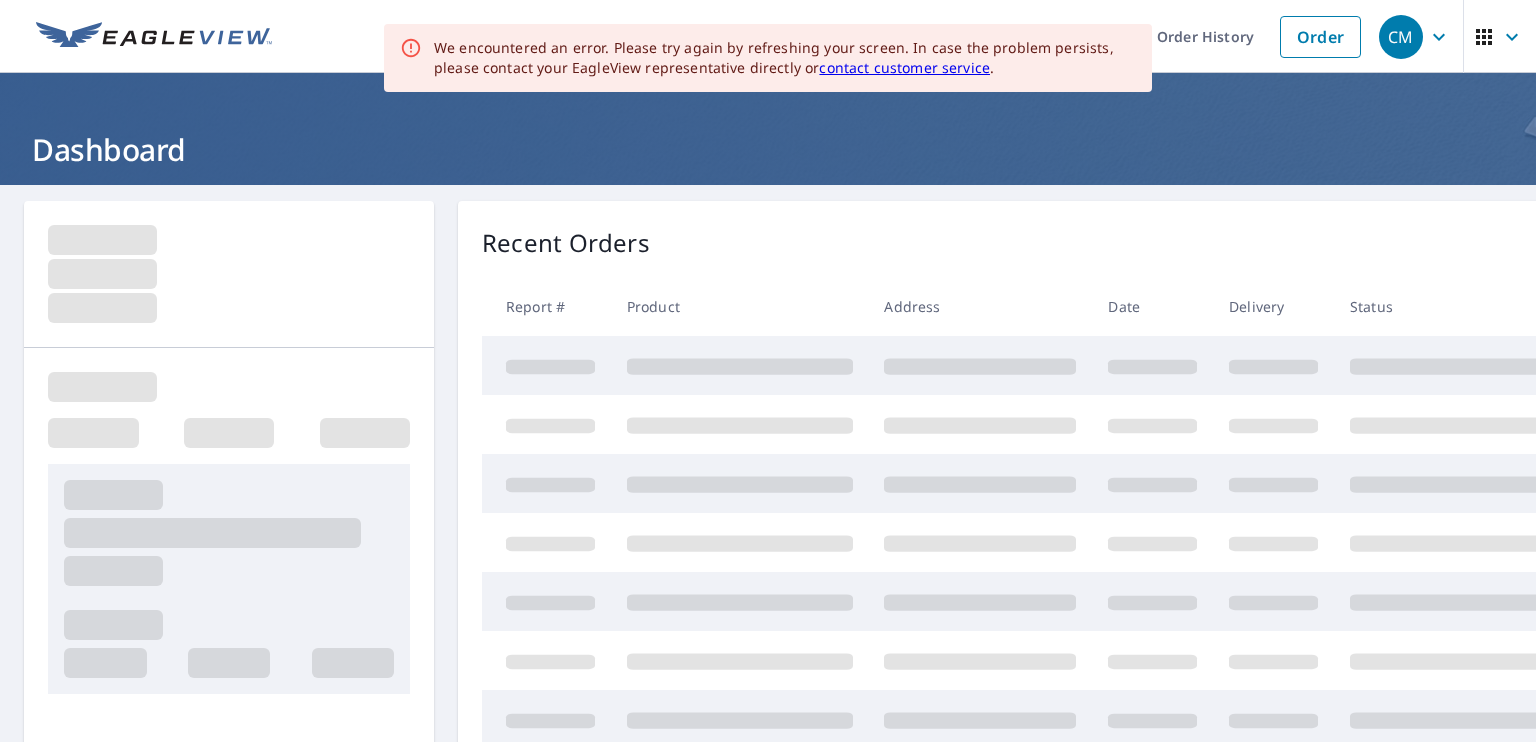 scroll, scrollTop: 0, scrollLeft: 0, axis: both 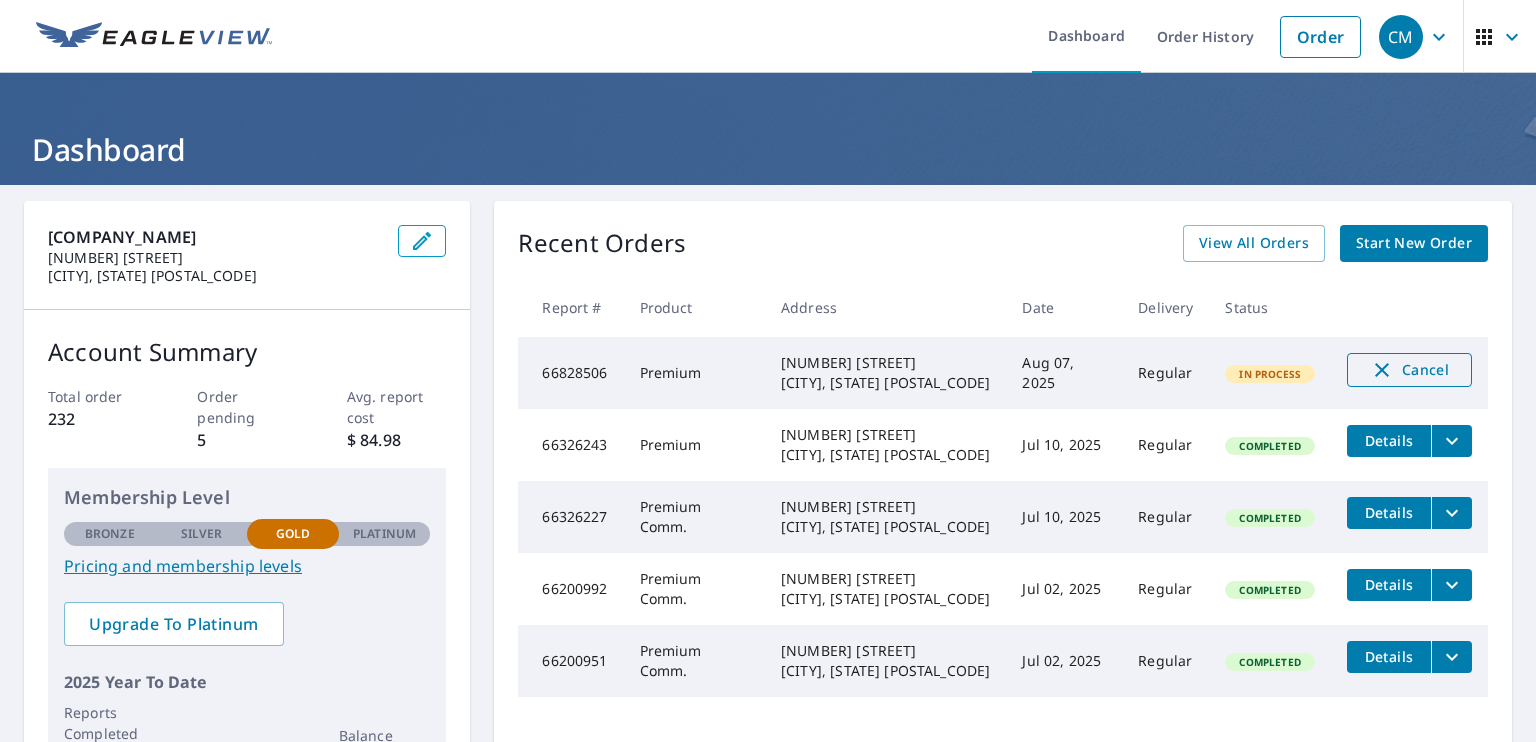 click on "Cancel" at bounding box center (1409, 370) 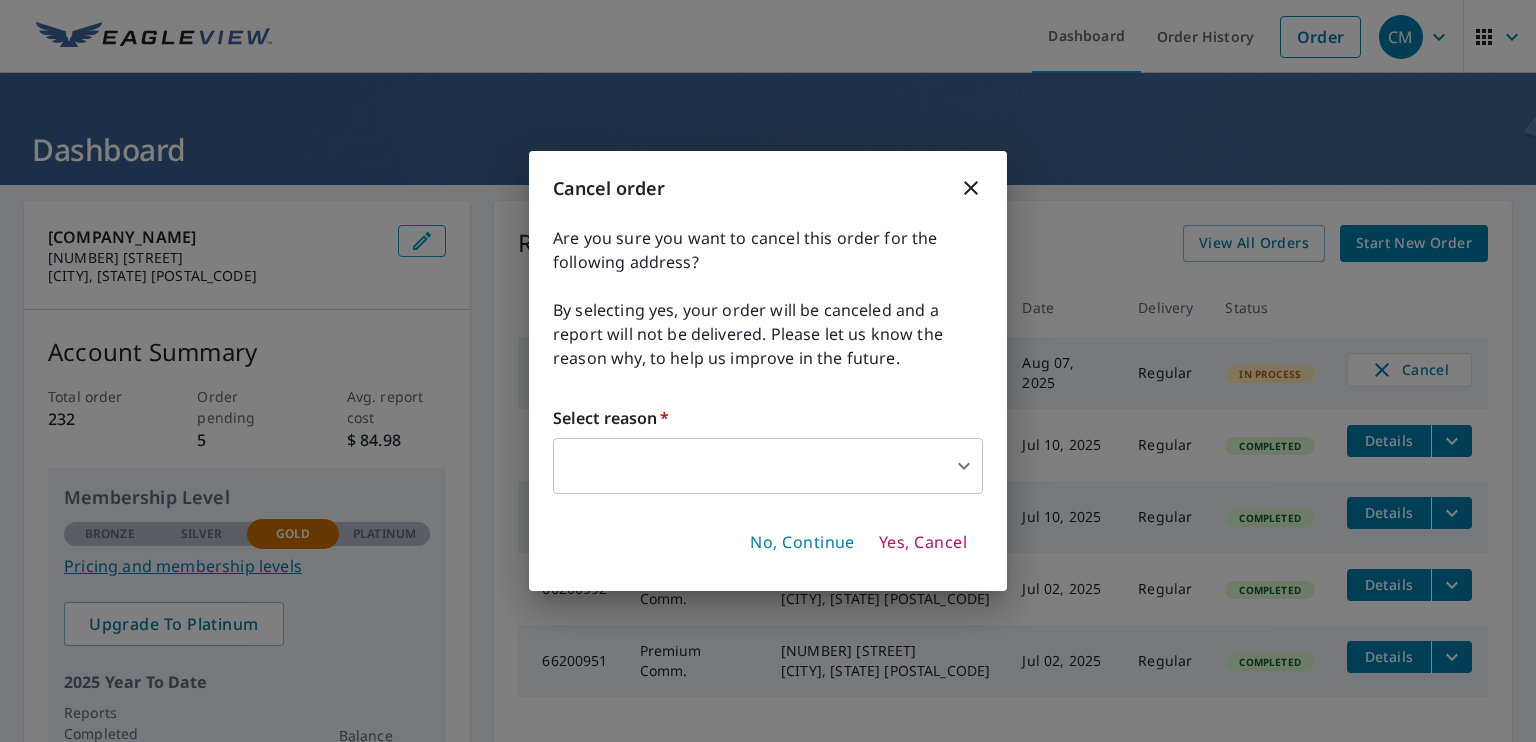 click on "Yes, Cancel" at bounding box center (923, 543) 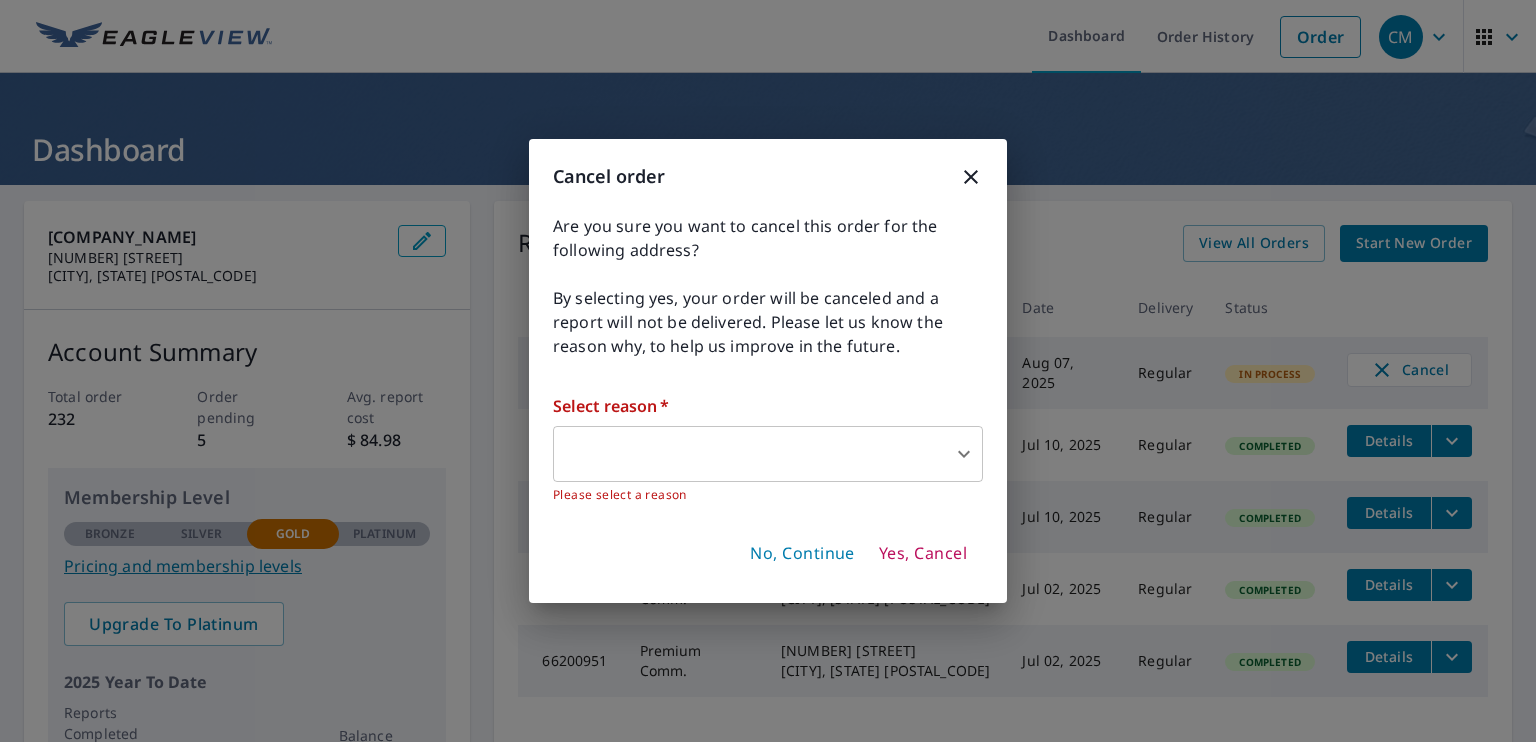 click on "Don't
Dashboard Order History Order CM Dashboard [COMPANY_NAME] 9903 Wing St Conroe, [STATE] [POSTAL_CODE]
Account Summary Total order 232 Order pending 5 Avg. report cost $ 84.98 Membership Level Bronze Silver Gold Platinum Gold Pricing and membership levels Upgrade To Platinum 2025 Year To Date Reports Completed 234 Balance Recent Orders View All Orders Start New Order Report # Product Address Date Delivery Status 66828506 Premium 10412 Milwaukee Ave
Lubbock, [STATE] [POSTAL_CODE] Aug 07, 2025 Regular In Process Cancel 66326243 Premium 141 W Mccart St
Krum, [STATE] [POSTAL_CODE] Jul 10, 2025 Regular Completed Details 66326227 Premium Comm. 137 W Mccart St
Krum, [STATE] [POSTAL_CODE] Jul 10, 2025 Regular Completed Details 66200992 Premium Comm. 3321 Polo Club Dr N
Fort Worth, [STATE] [POSTAL_CODE] Jul 02, 2025 Regular Completed Details 66200951 Premium Comm. 3387 Polo Club Dr S
Fort Worth, [STATE] [POSTAL_CODE] Jul 02, 2025 Regular Completed Details Quick Links Reports and order history Billing information Order preferences Contact information Text alert settings  |" at bounding box center (768, 371) 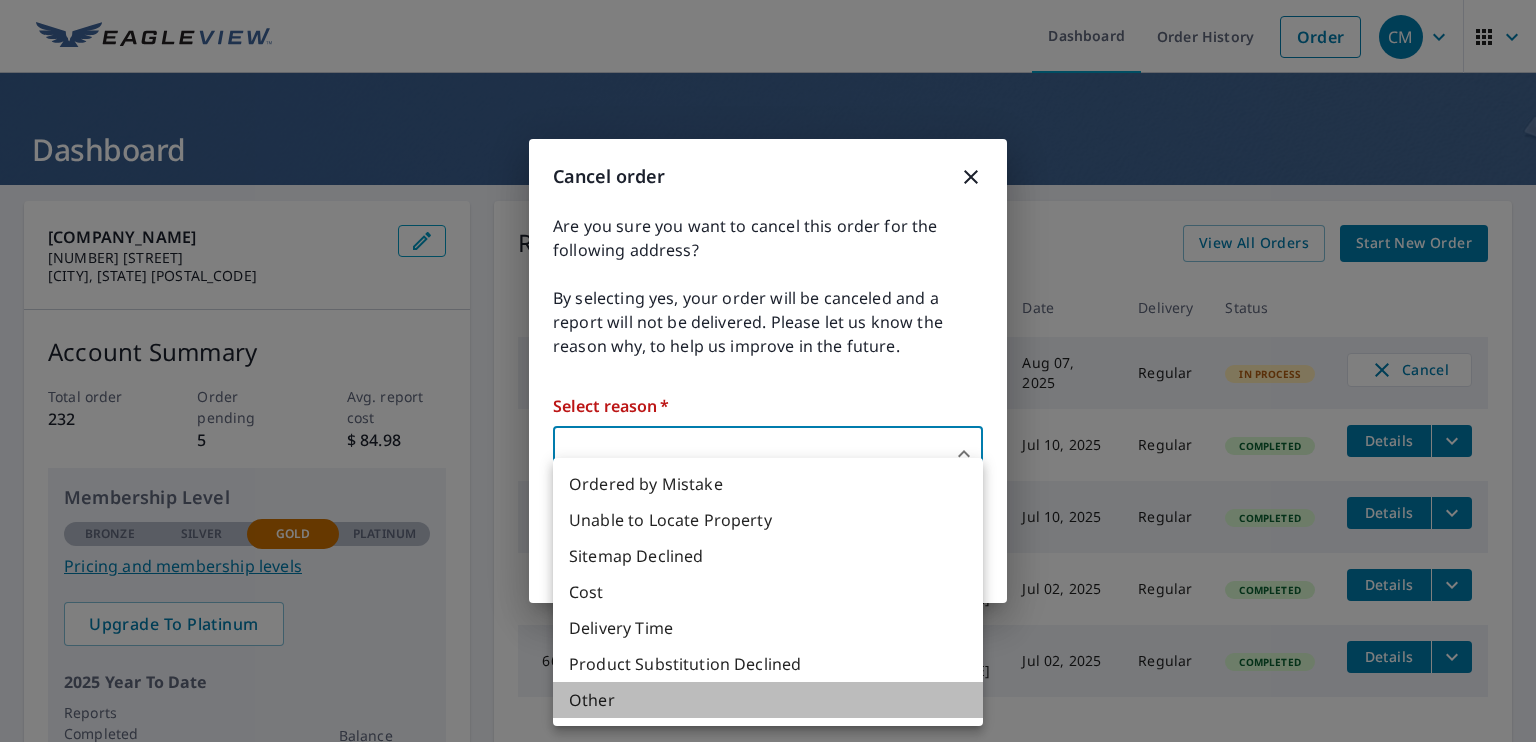 click on "Other" at bounding box center (768, 700) 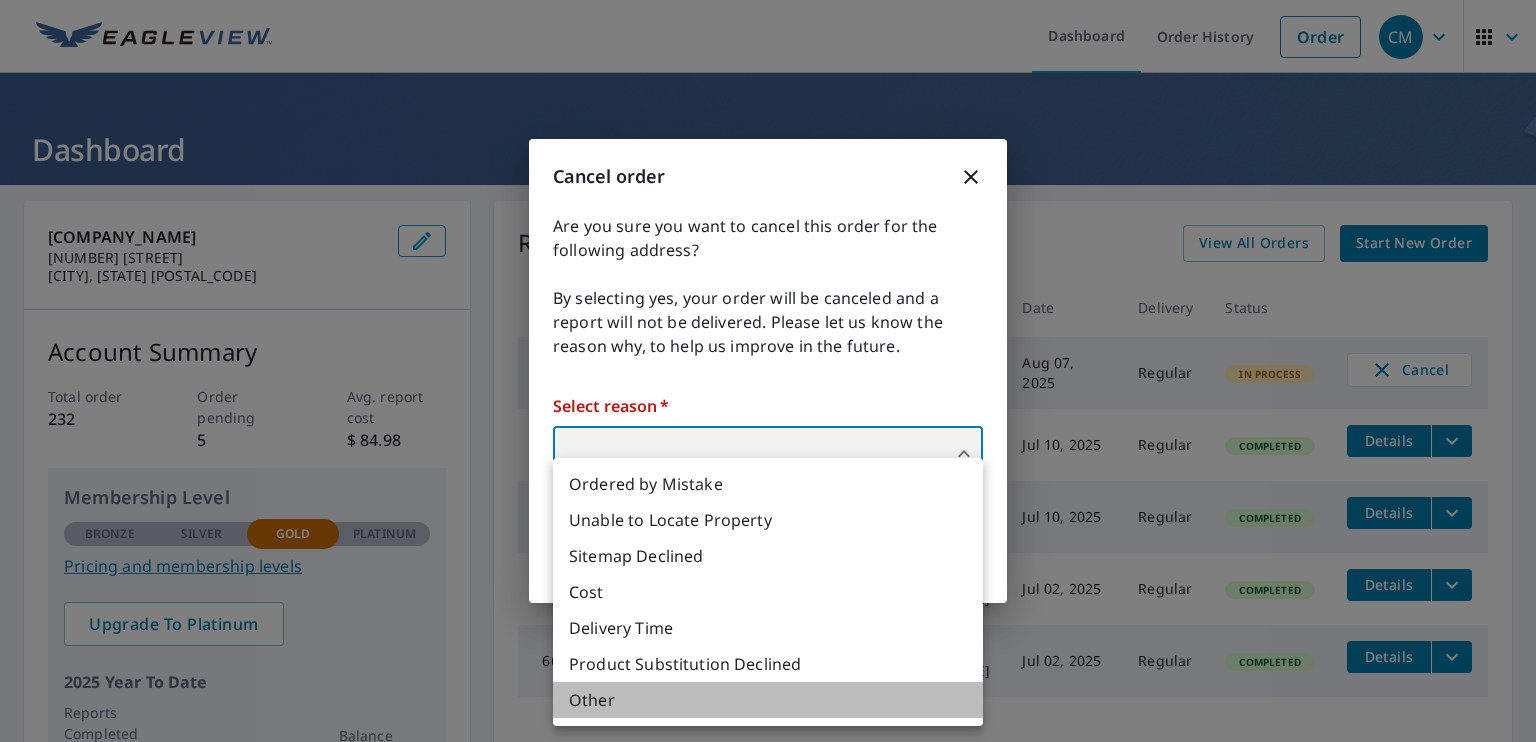 type on "36" 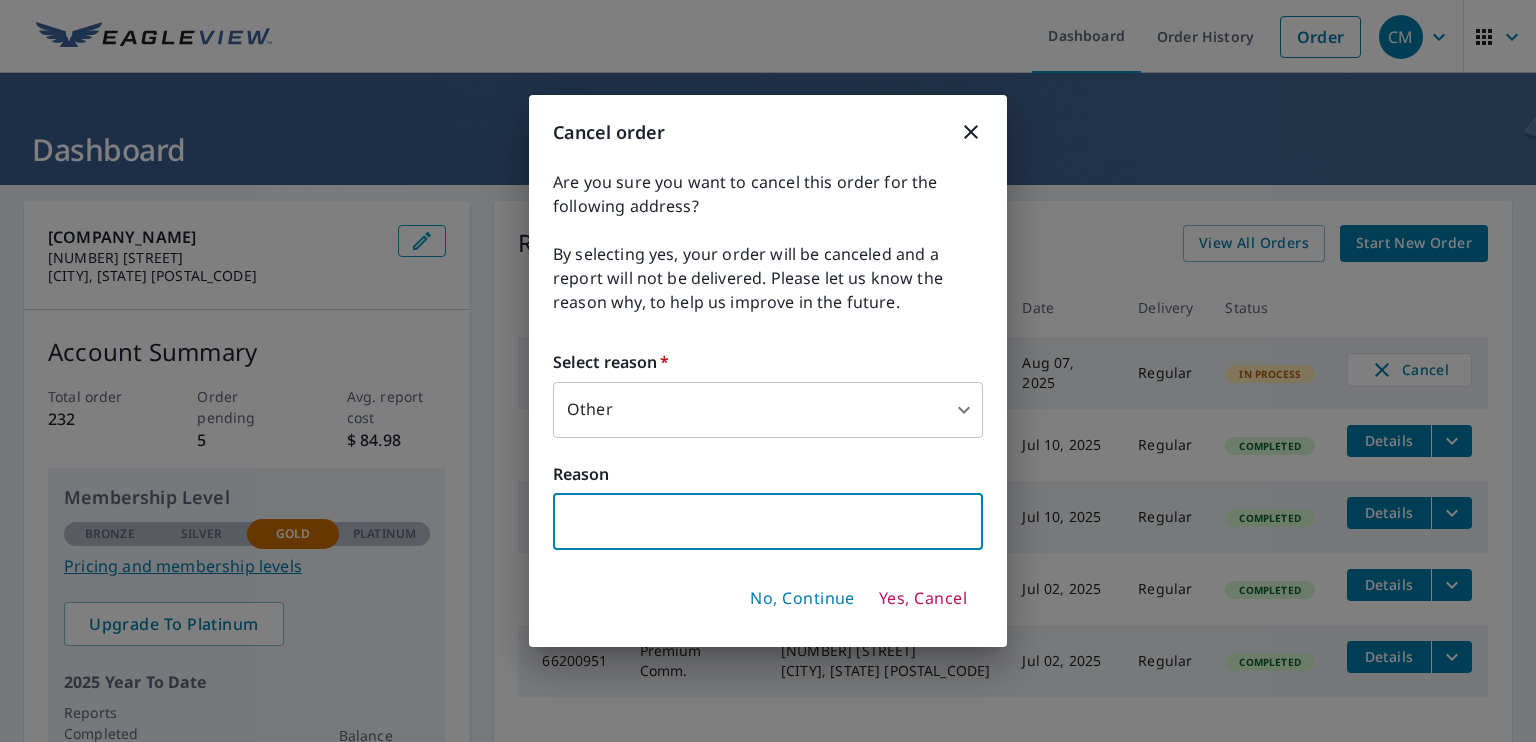 click at bounding box center (768, 522) 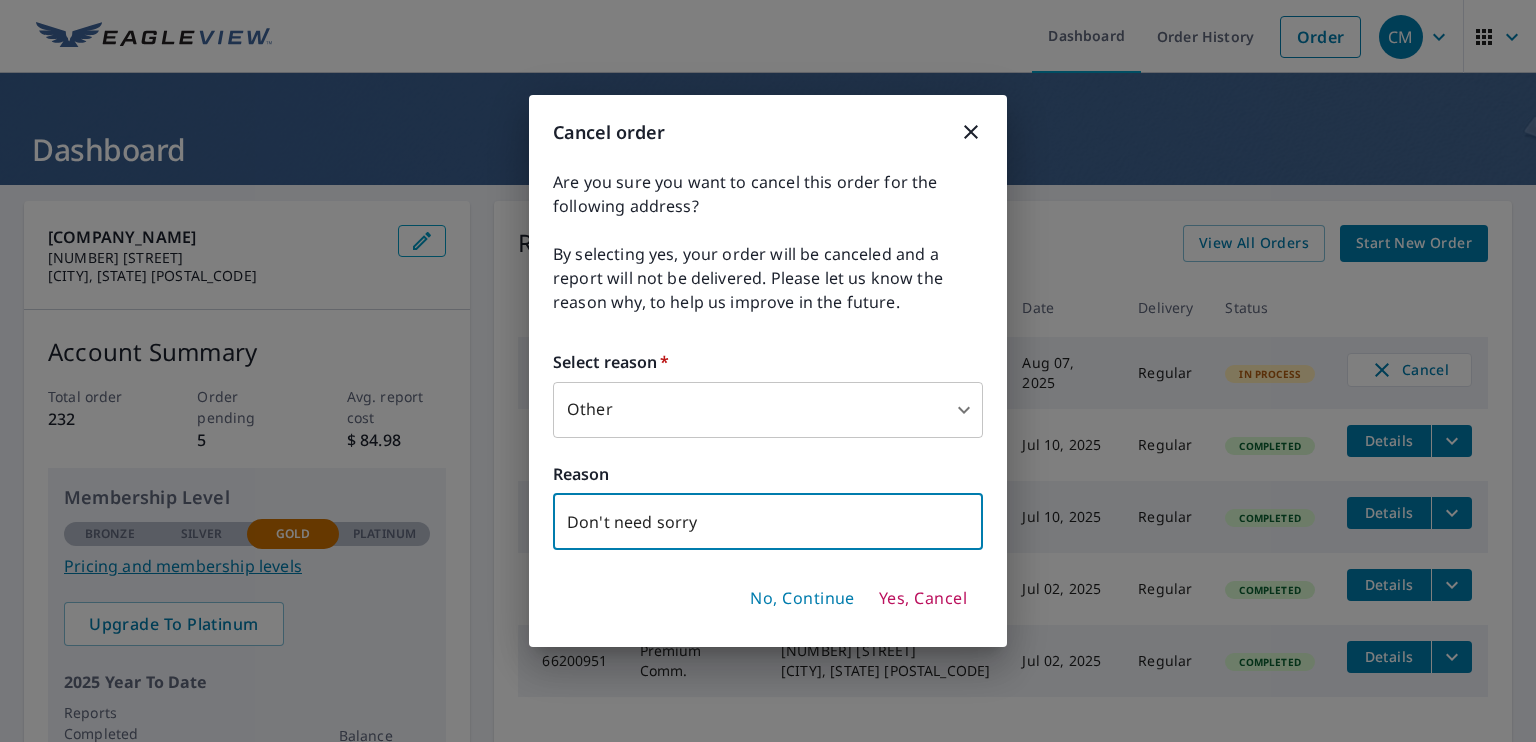 type on "Don't need sorry" 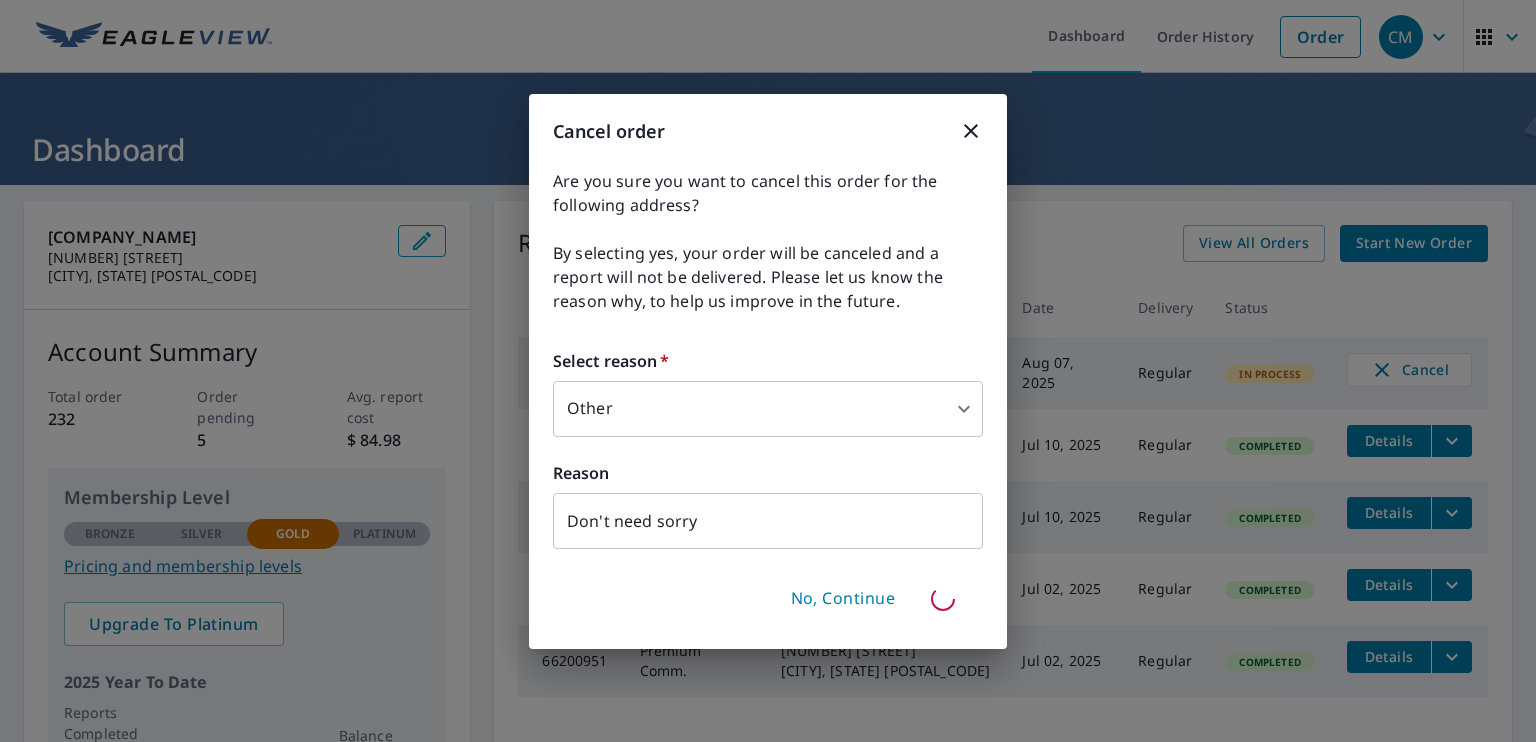 type 